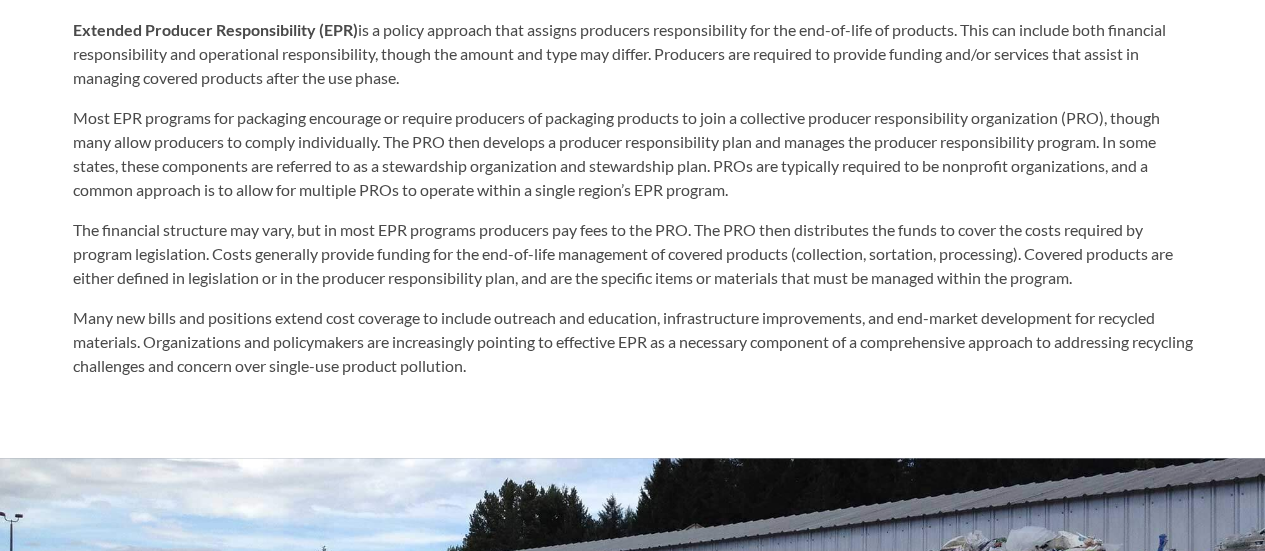 scroll, scrollTop: 1094, scrollLeft: 0, axis: vertical 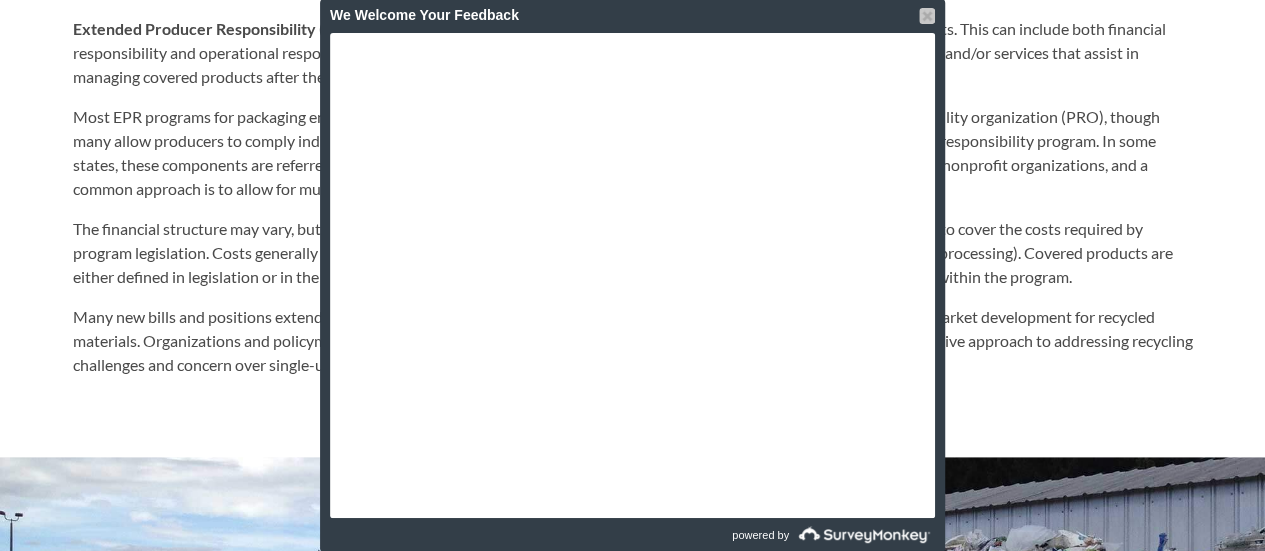 click at bounding box center (927, 16) 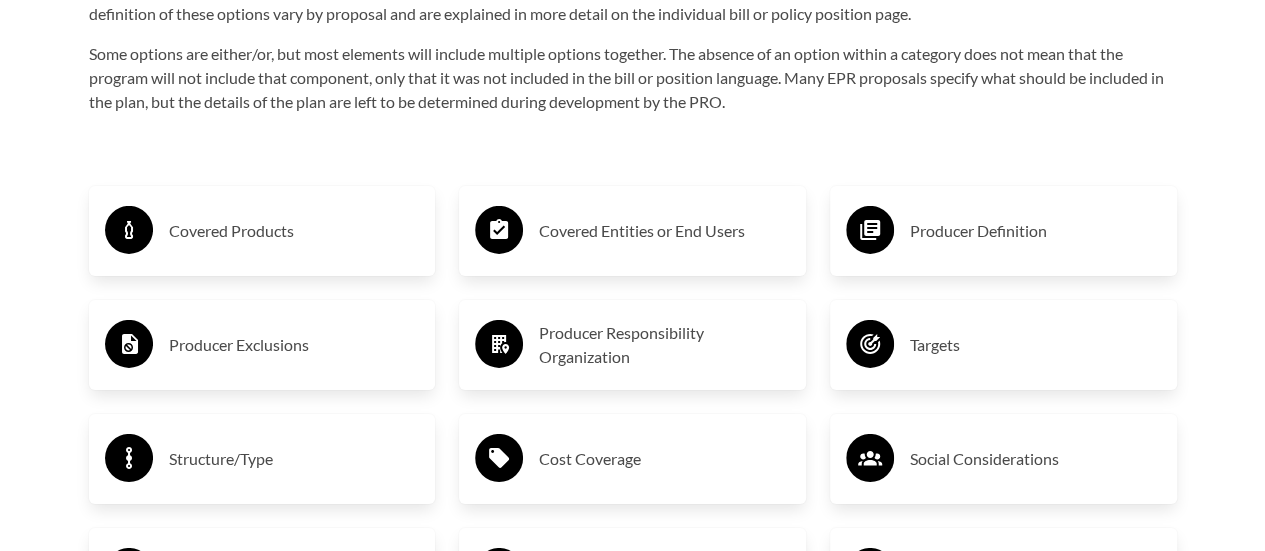 scroll, scrollTop: 3135, scrollLeft: 0, axis: vertical 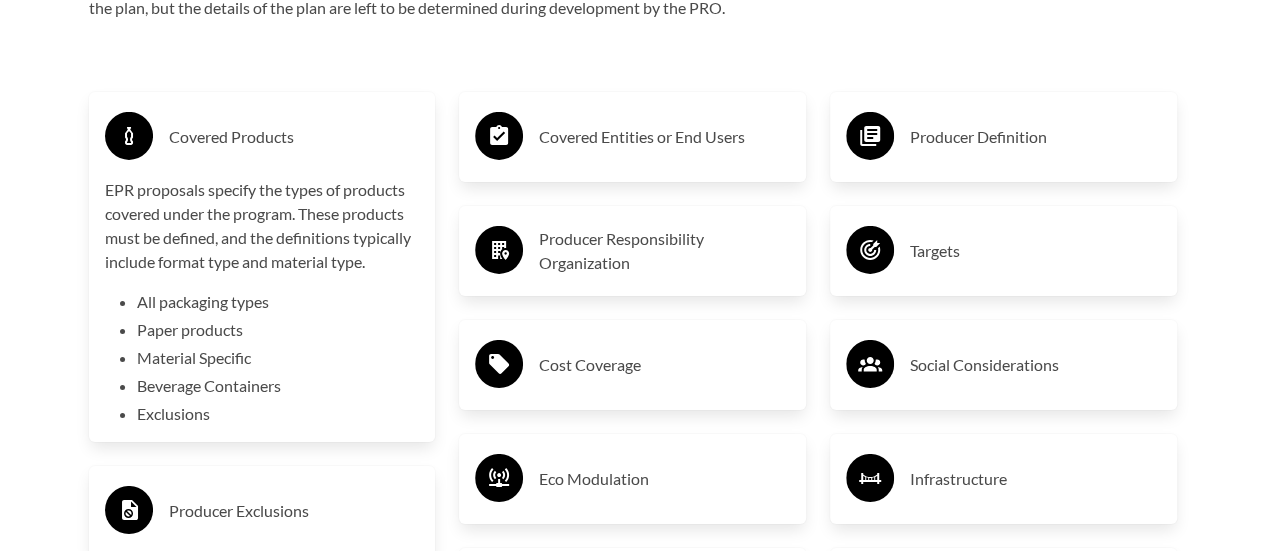 click on "Exclusions" at bounding box center (278, 414) 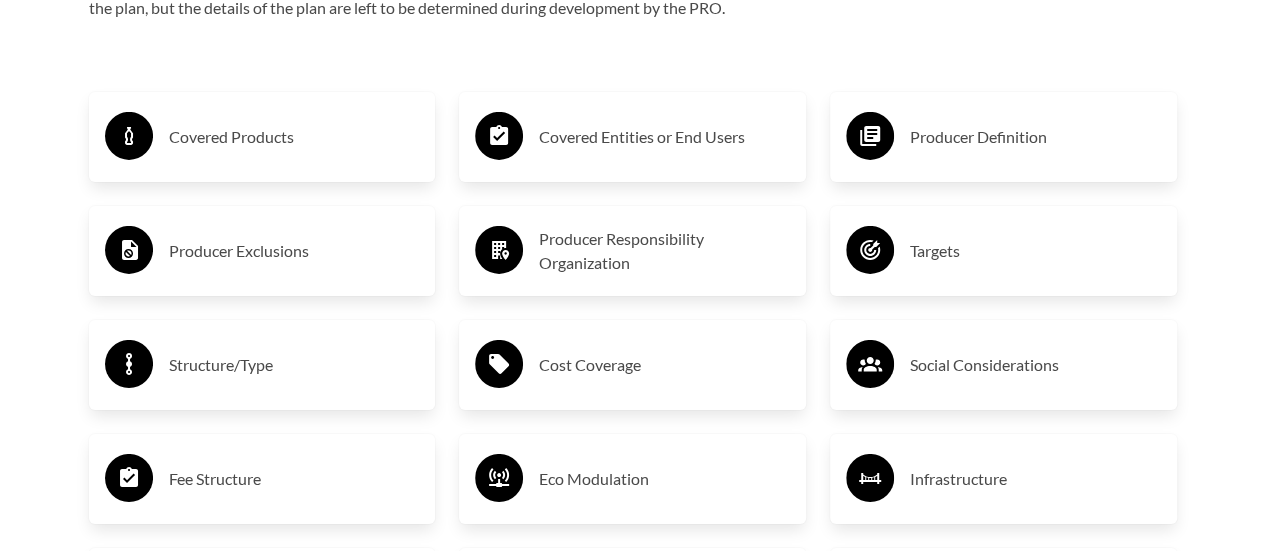 click on "Covered Products" at bounding box center (294, 137) 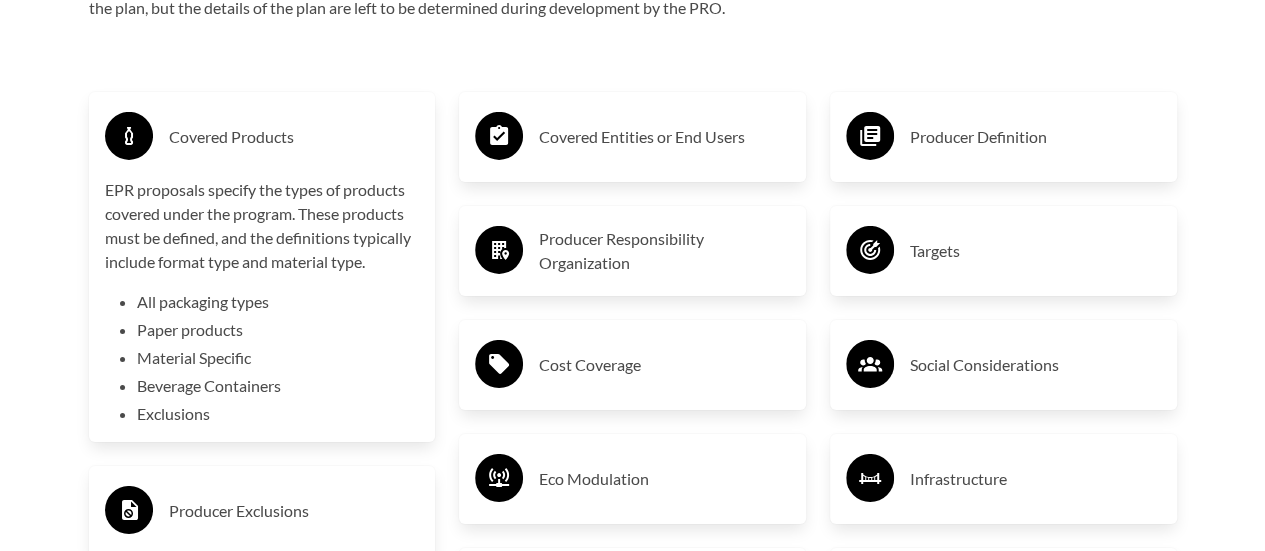 click on "Exclusions" at bounding box center [278, 414] 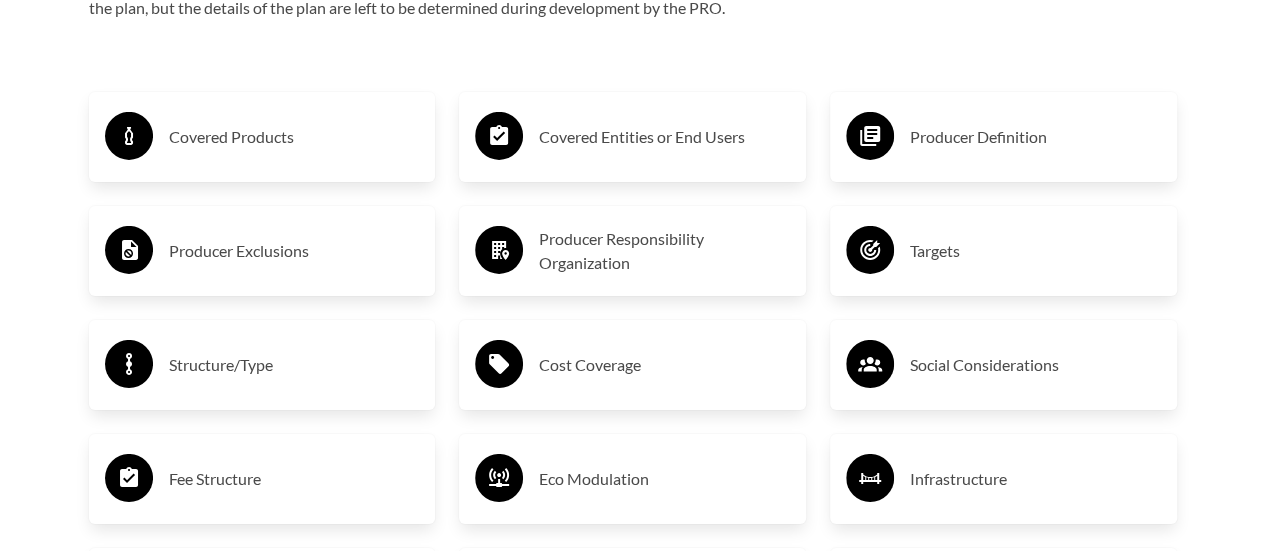 click on "Covered Entities or End Users" at bounding box center [664, 137] 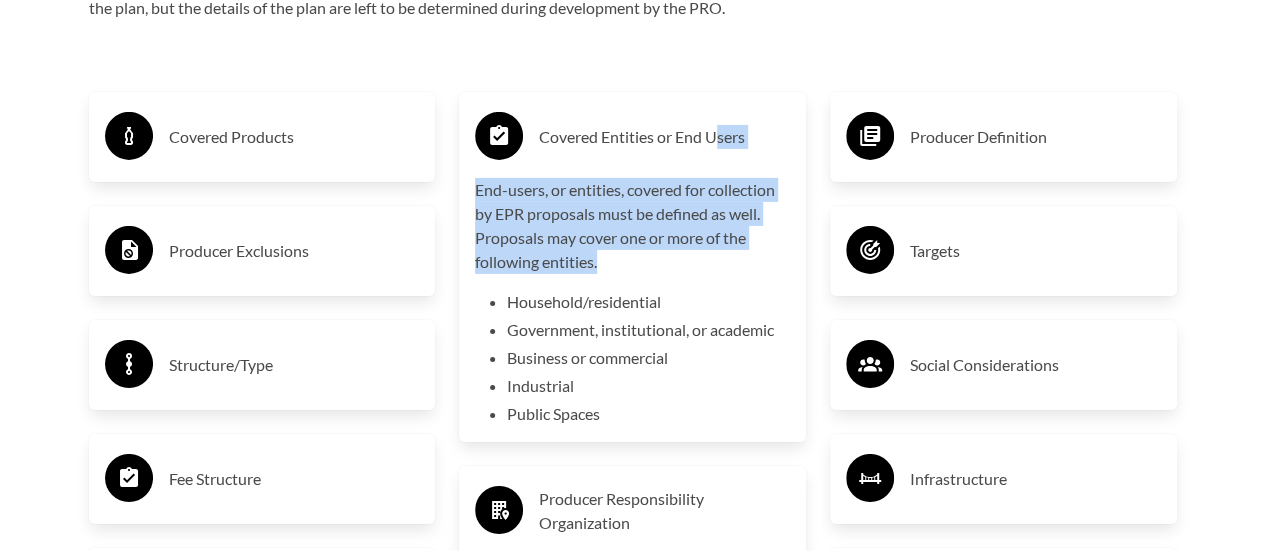 drag, startPoint x: 713, startPoint y: 154, endPoint x: 690, endPoint y: 257, distance: 105.53672 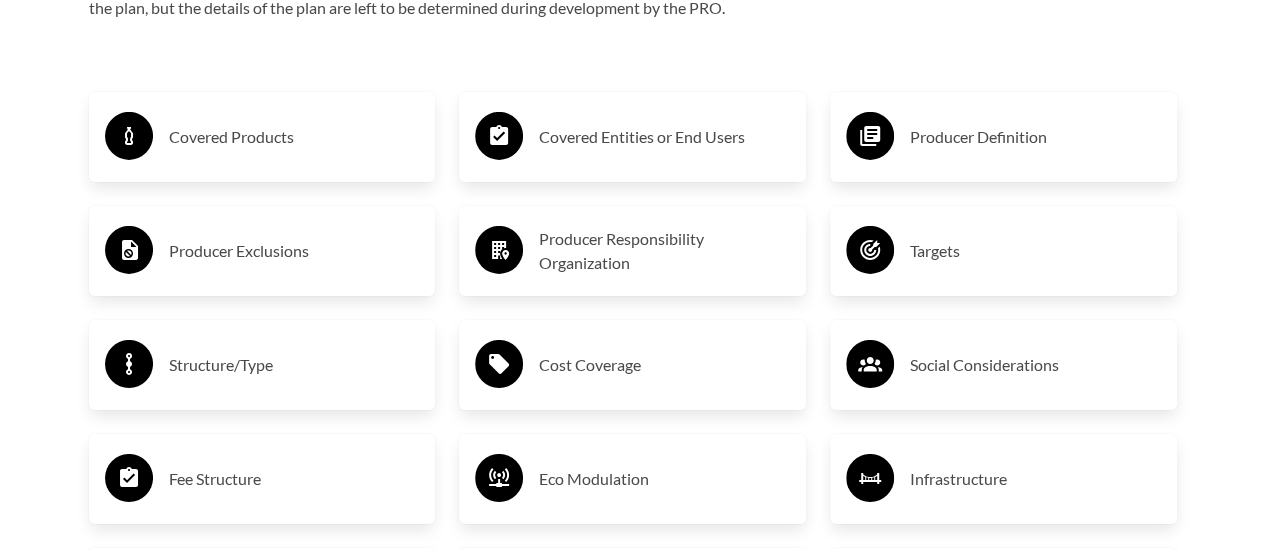 click on "Covered Entities or End Users" at bounding box center [632, 137] 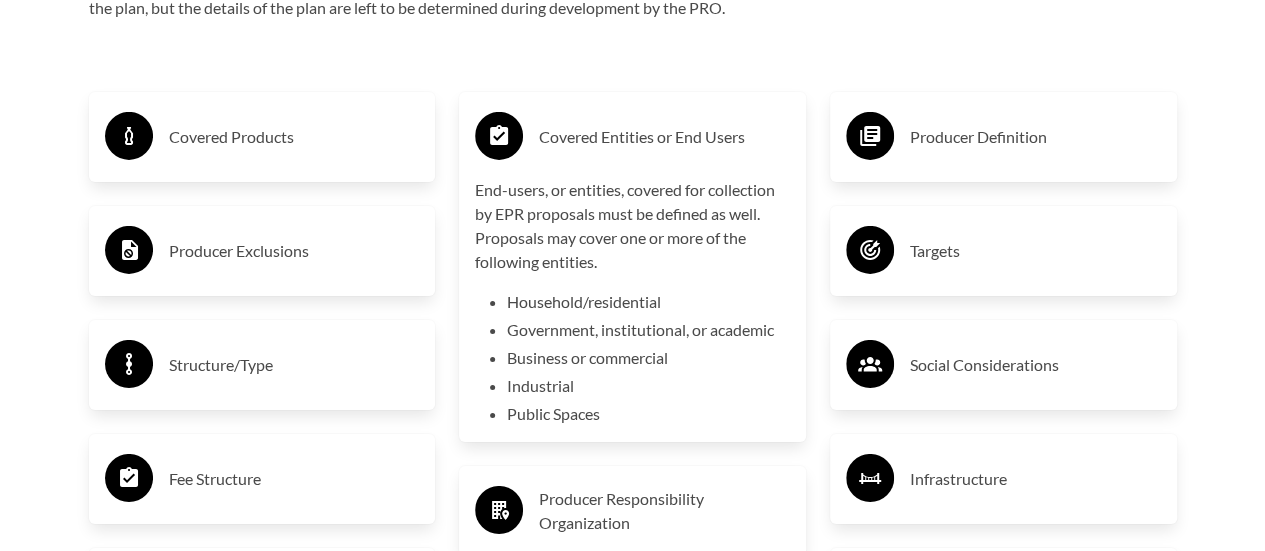 click on "Producer Definition" at bounding box center [1035, 137] 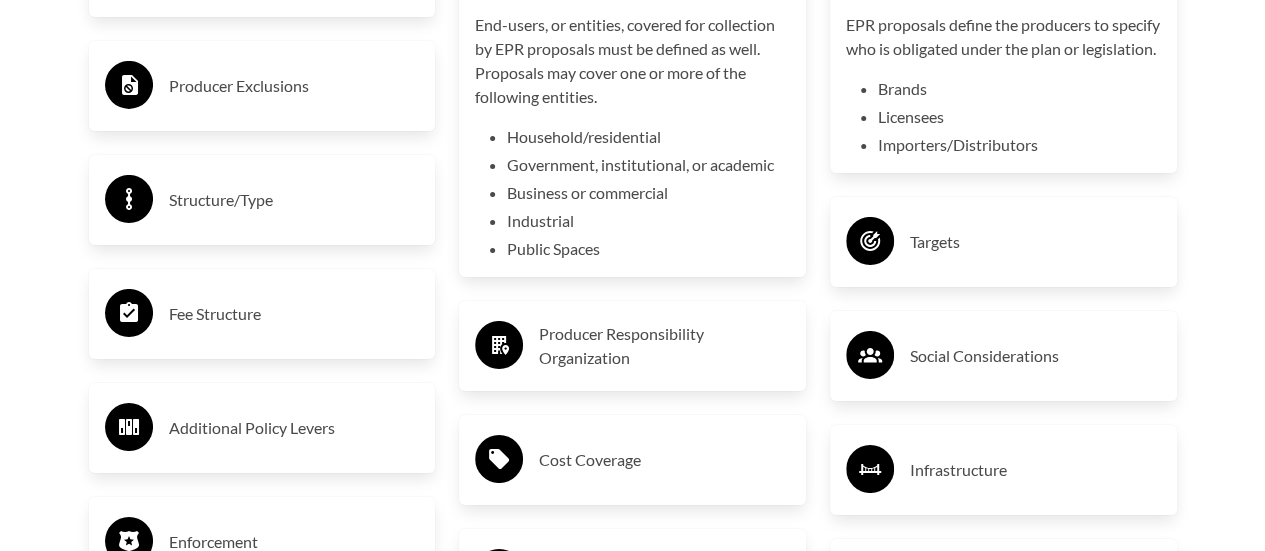 scroll, scrollTop: 3392, scrollLeft: 0, axis: vertical 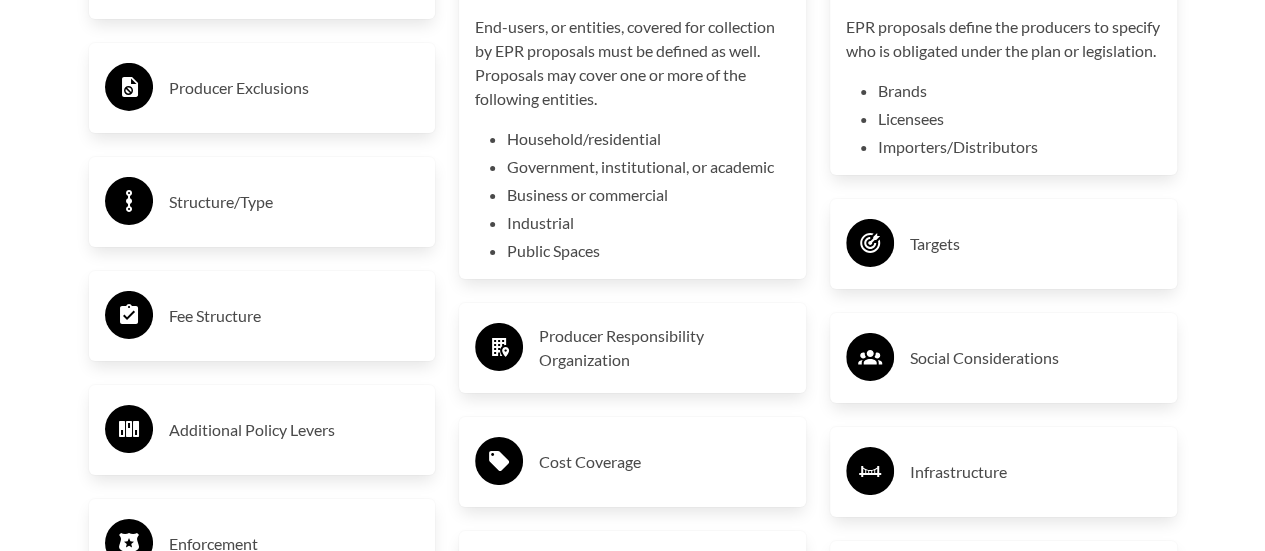 click on "Targets" at bounding box center (1003, 244) 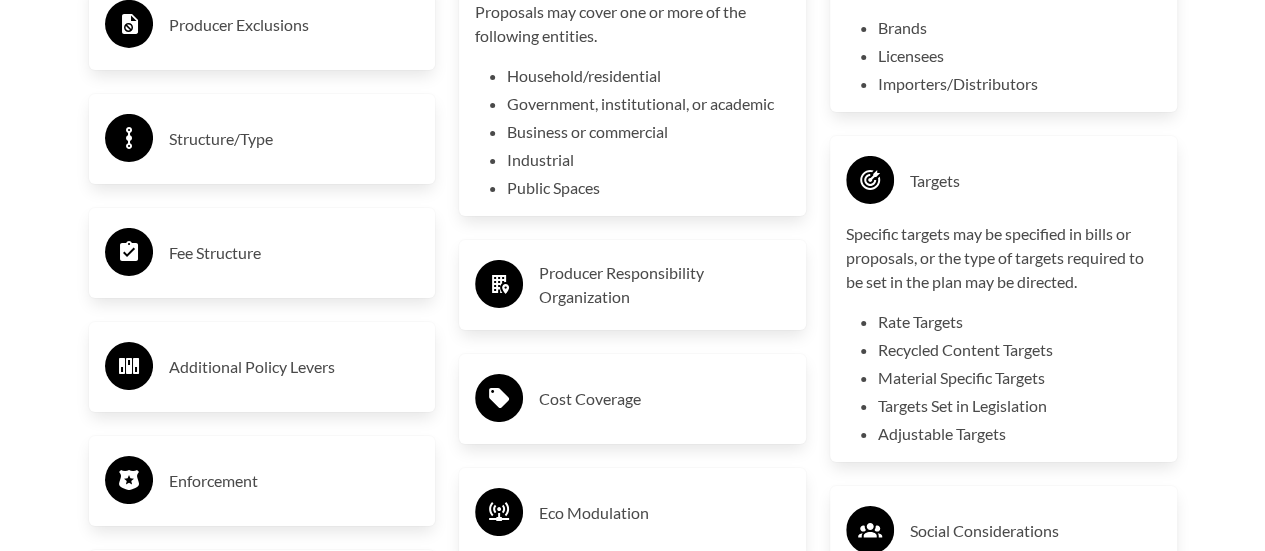 scroll, scrollTop: 3454, scrollLeft: 0, axis: vertical 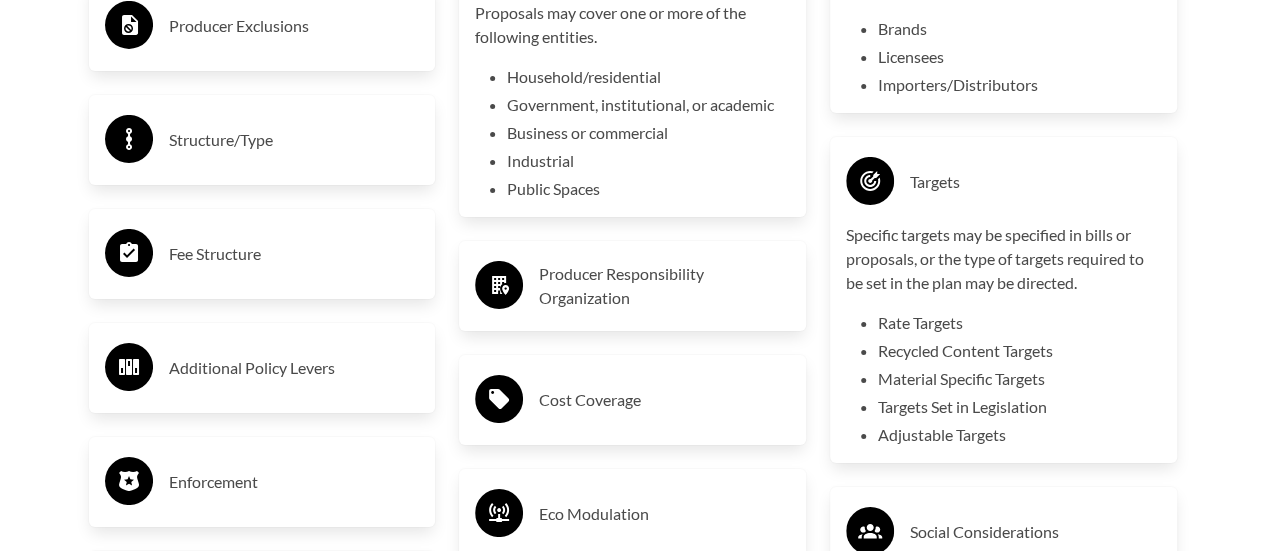 click on "Targets" at bounding box center (1035, 182) 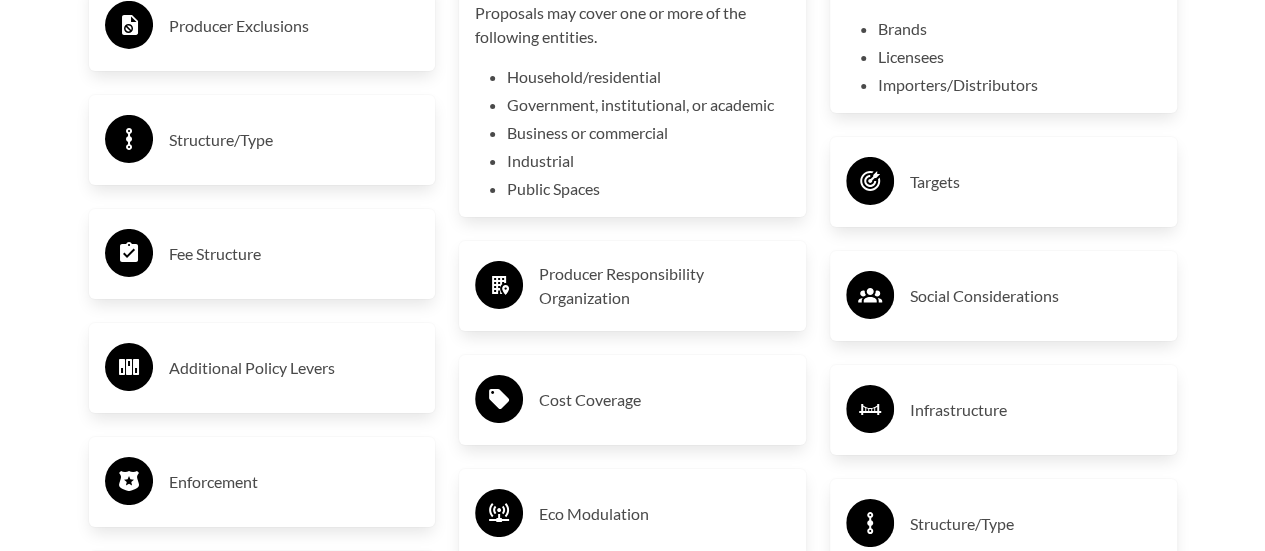 click on "Producer Responsibility Organization" at bounding box center [664, 286] 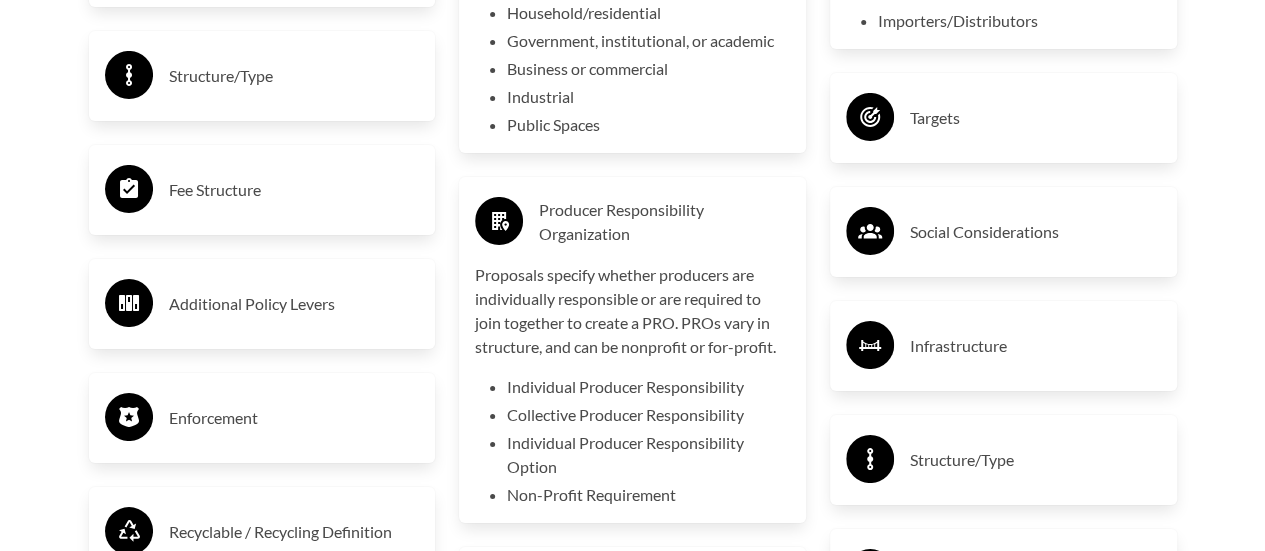 scroll, scrollTop: 3513, scrollLeft: 0, axis: vertical 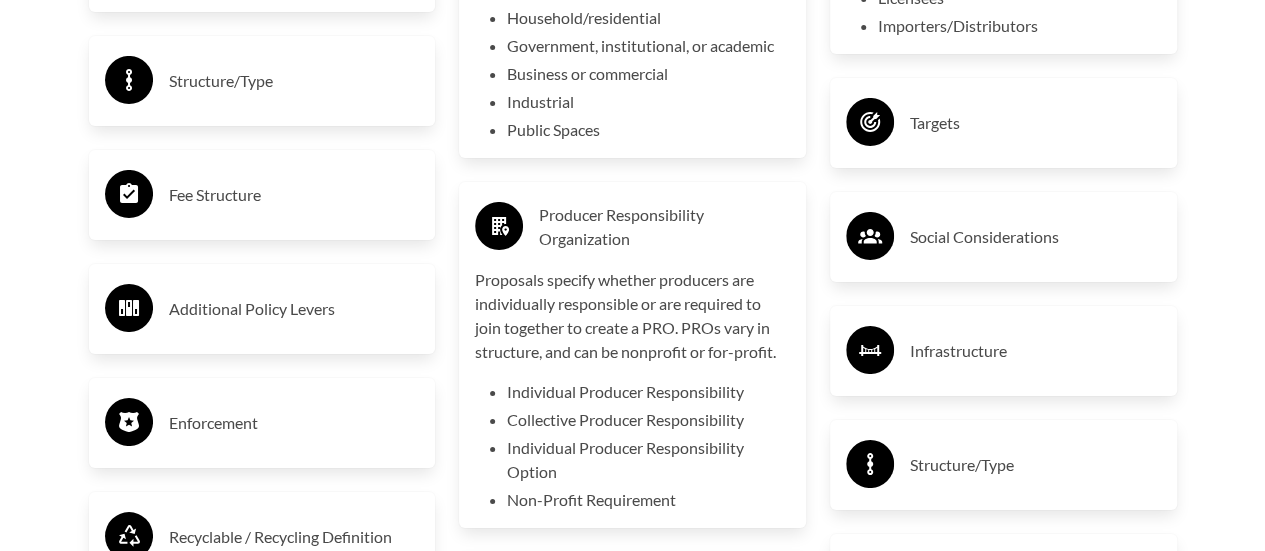 click on "Producer Responsibility Organization" at bounding box center (664, 227) 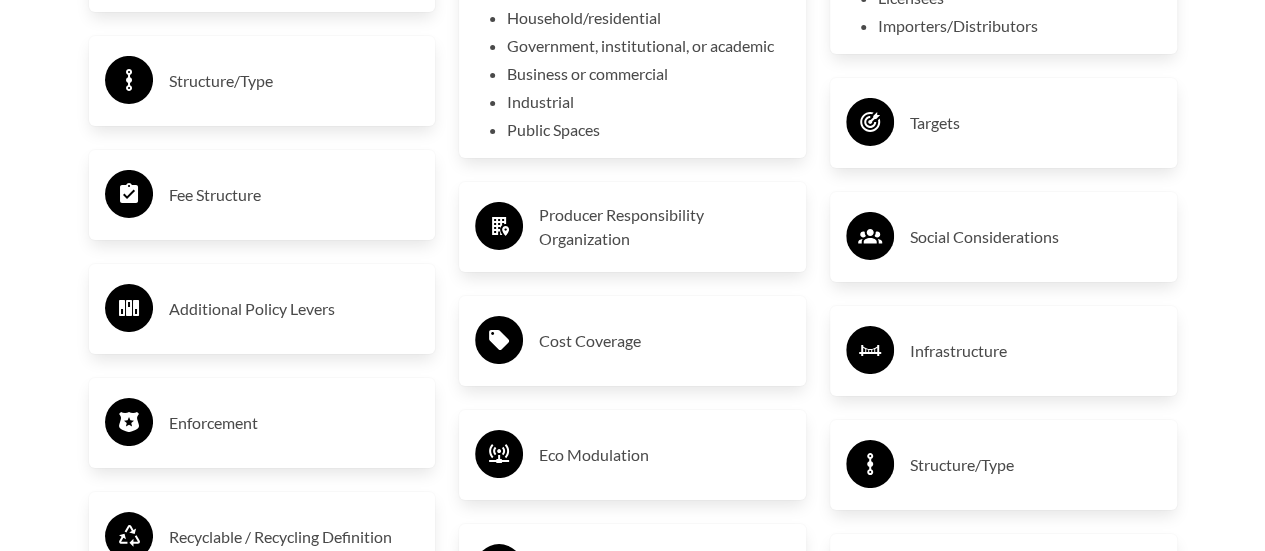 click on "Covered Products Producer Exclusions Structure/Type Fee Structure Additional Policy Levers Enforcement Recyclable / Recycling Definition" at bounding box center (262, 325) 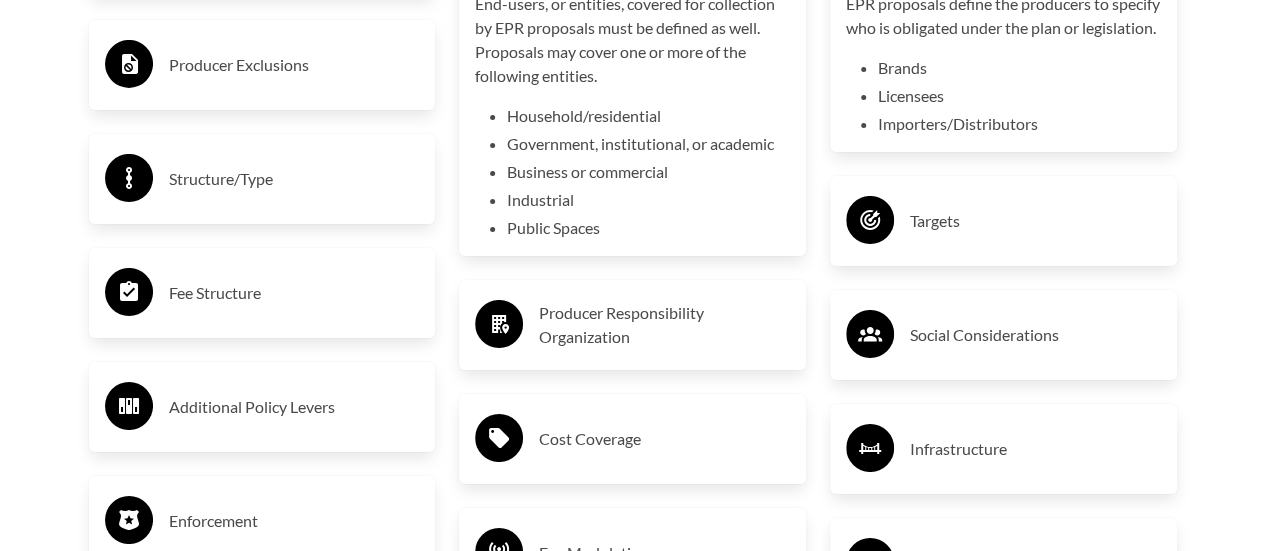 click on "Structure/Type" at bounding box center [294, 179] 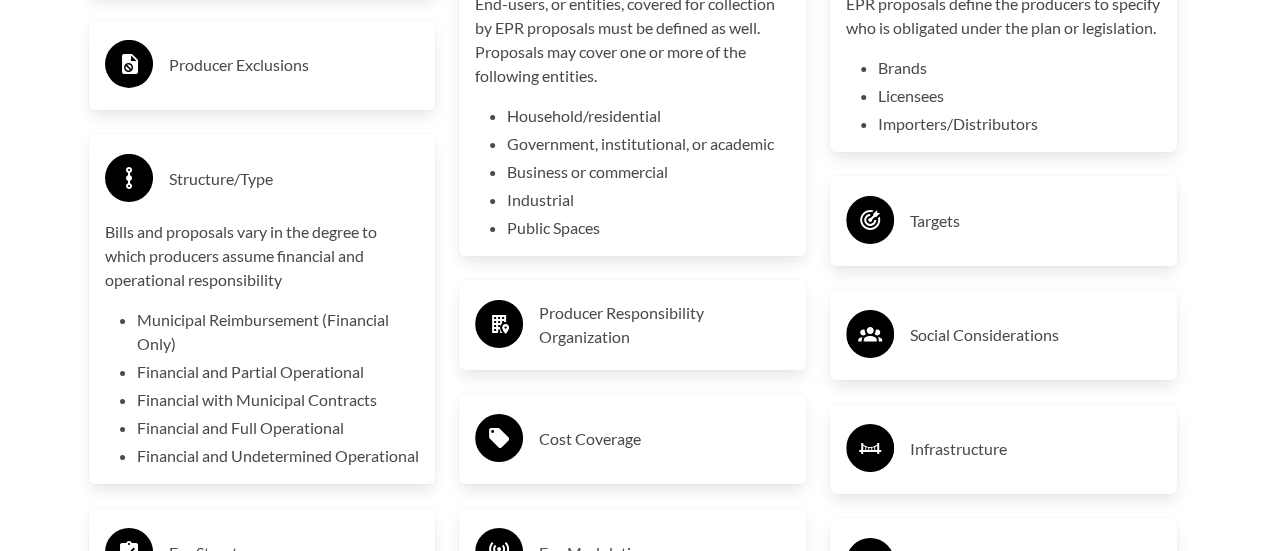 click on "Structure/Type" at bounding box center (294, 179) 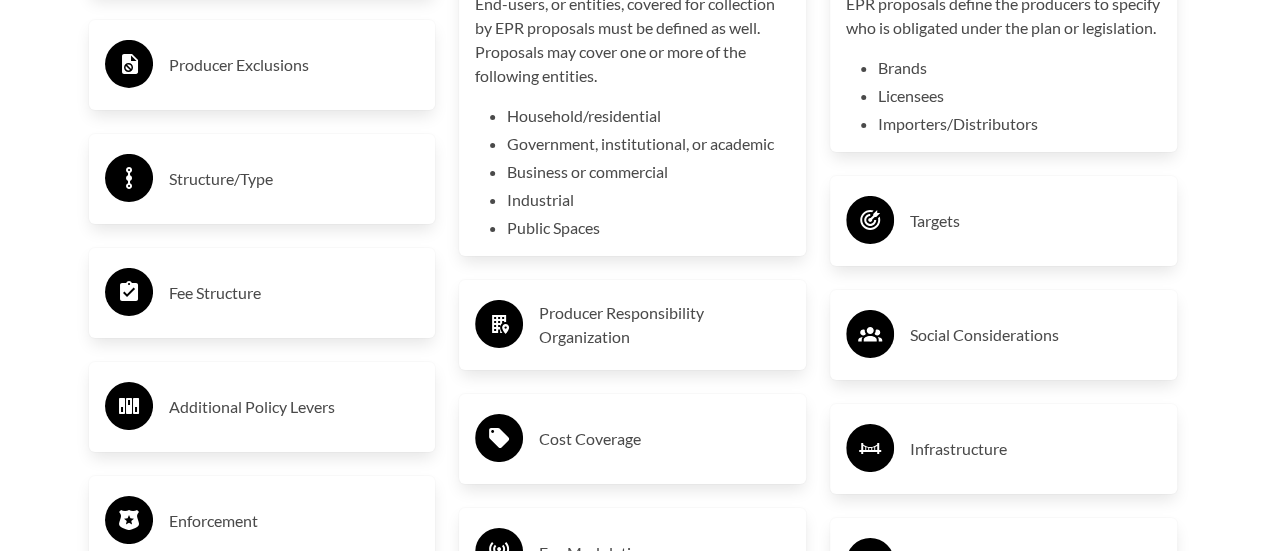 click on "Fee Structure" at bounding box center [262, 293] 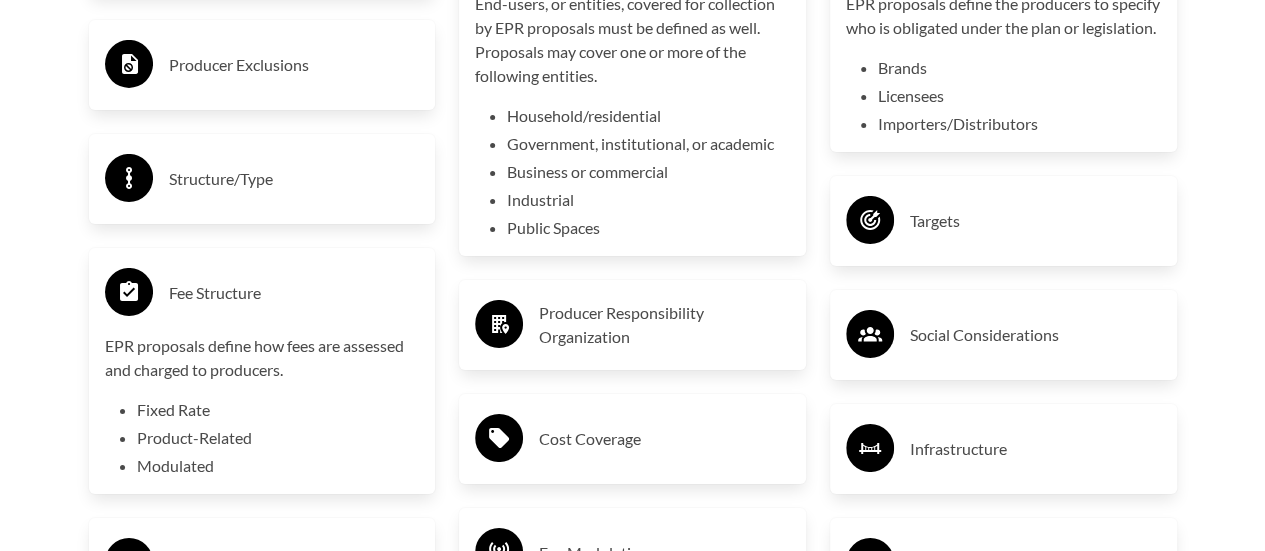 click on "Fee Structure" at bounding box center [262, 293] 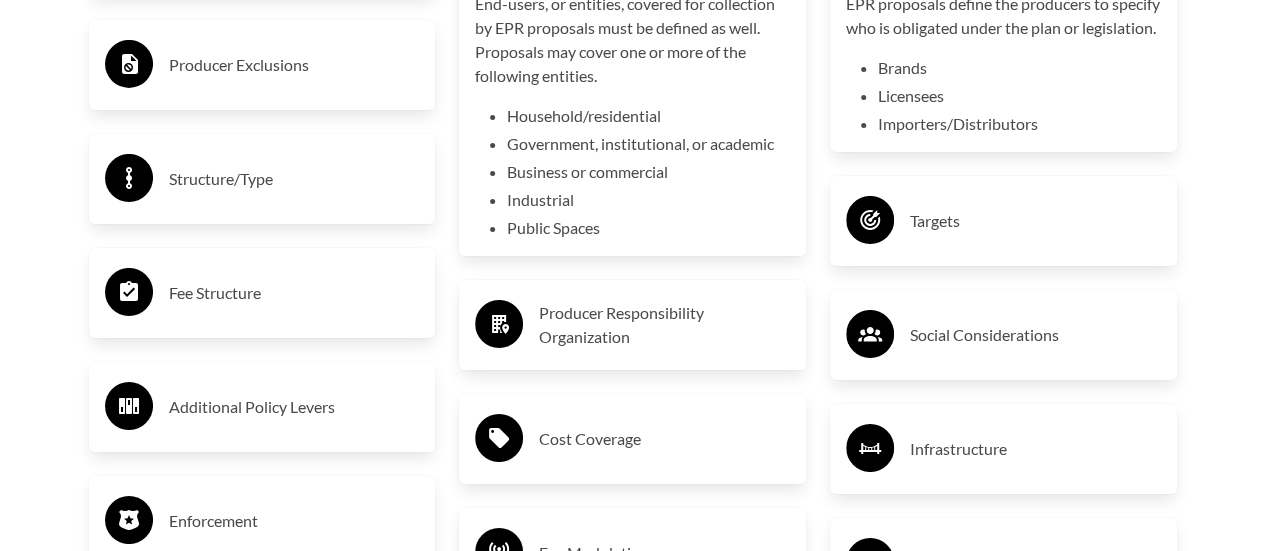 click on "Additional Policy Levers" at bounding box center [294, 407] 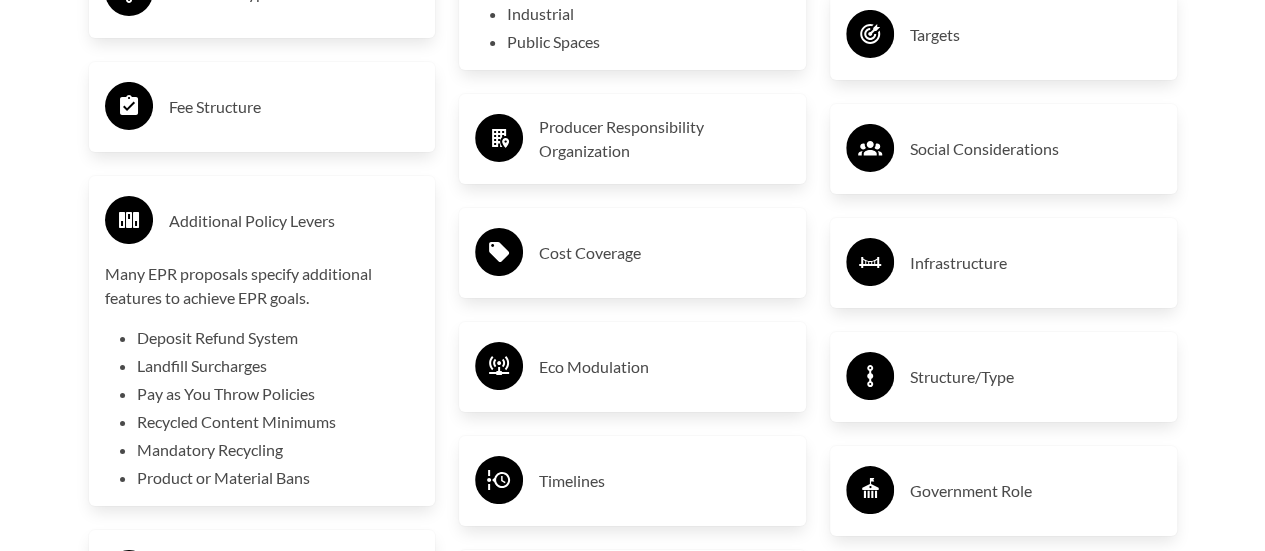 scroll, scrollTop: 3600, scrollLeft: 0, axis: vertical 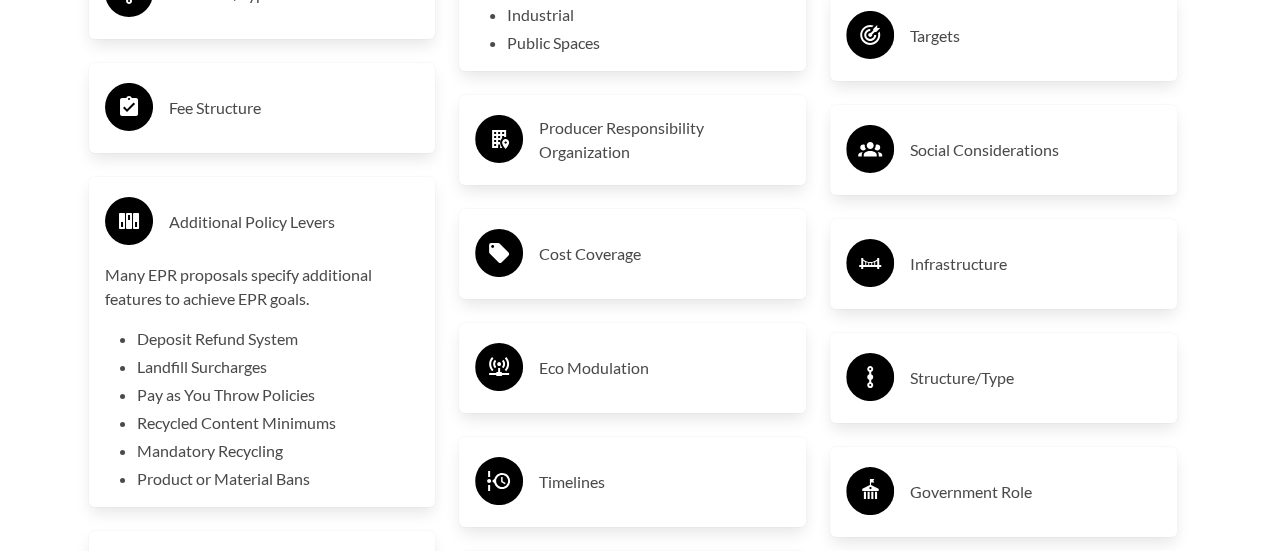 click on "Additional Policy Levers" at bounding box center [294, 222] 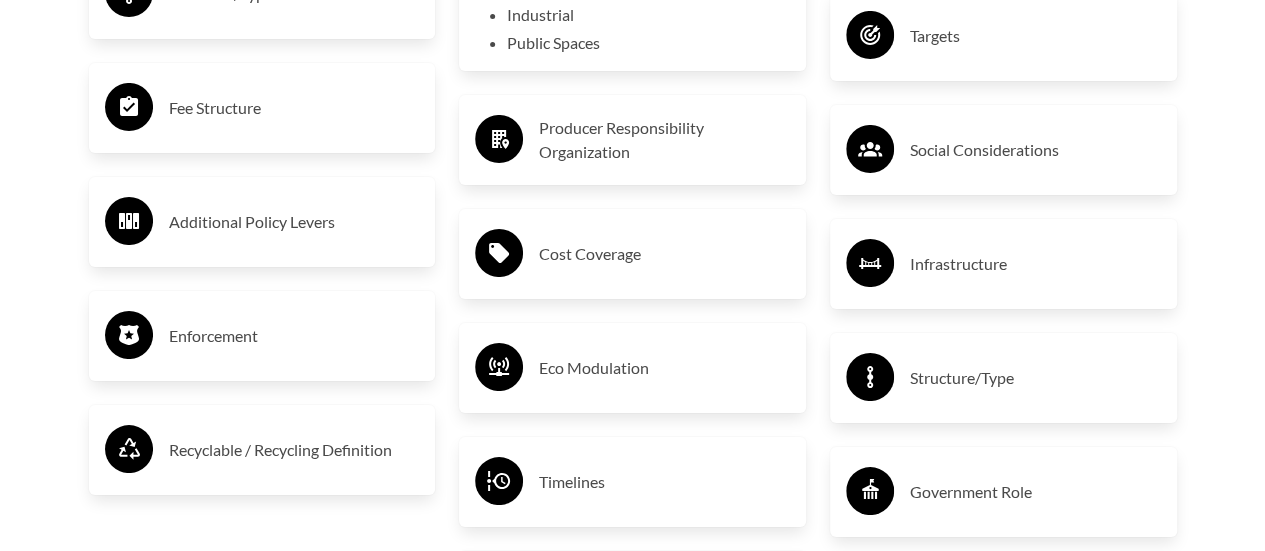 click on "Cost Coverage" at bounding box center [632, 254] 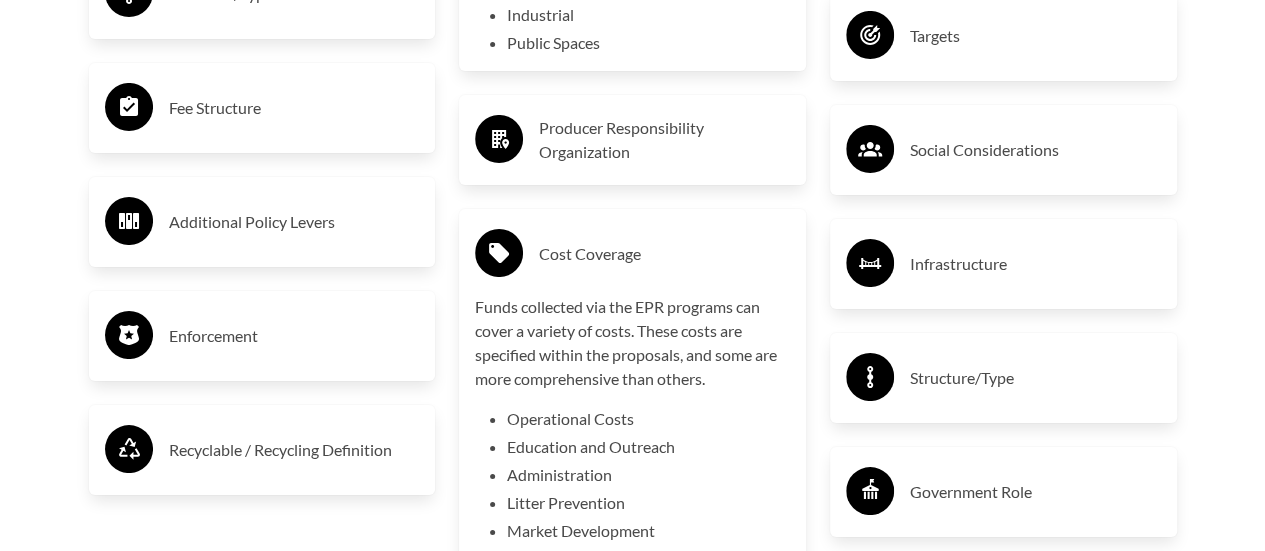scroll, scrollTop: 3614, scrollLeft: 0, axis: vertical 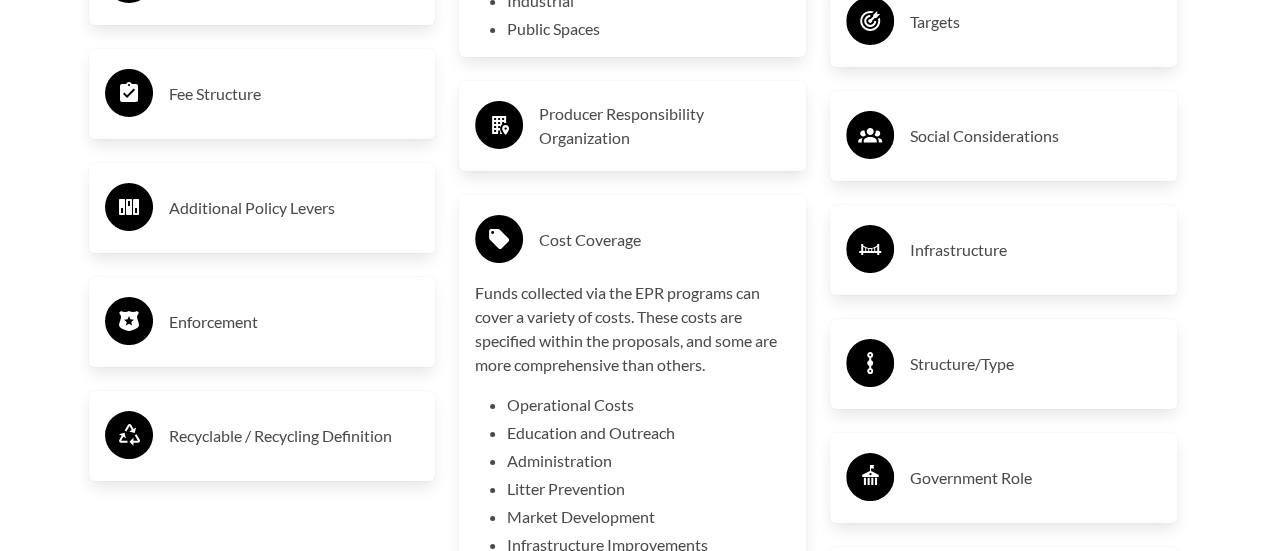 click on "Infrastructure" at bounding box center [1035, 250] 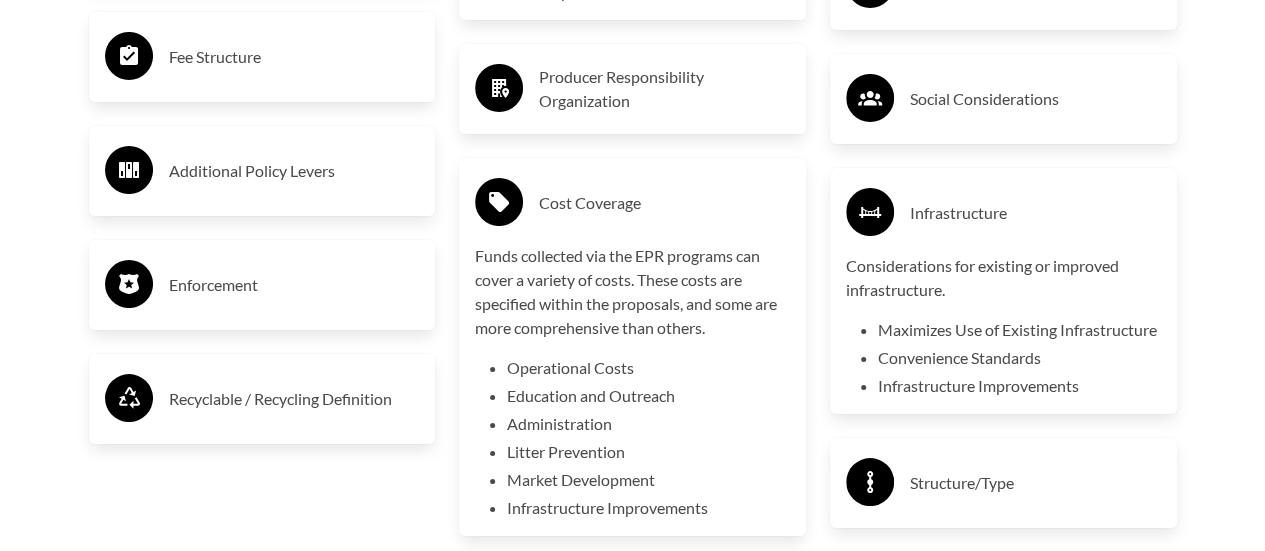scroll, scrollTop: 3664, scrollLeft: 0, axis: vertical 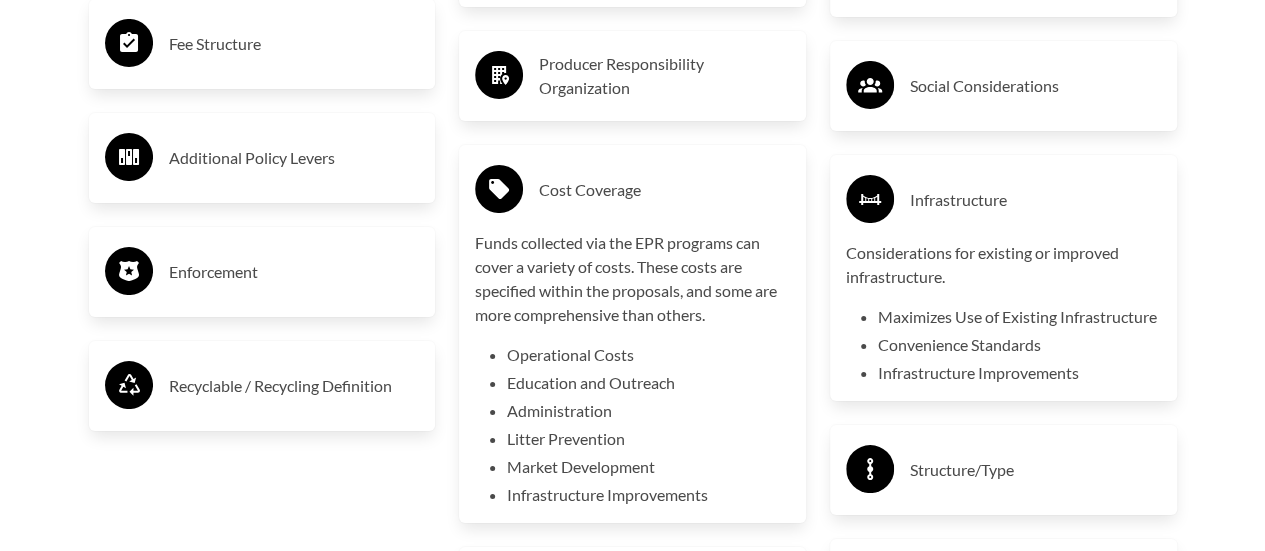 click on "Enforcement" at bounding box center [294, 272] 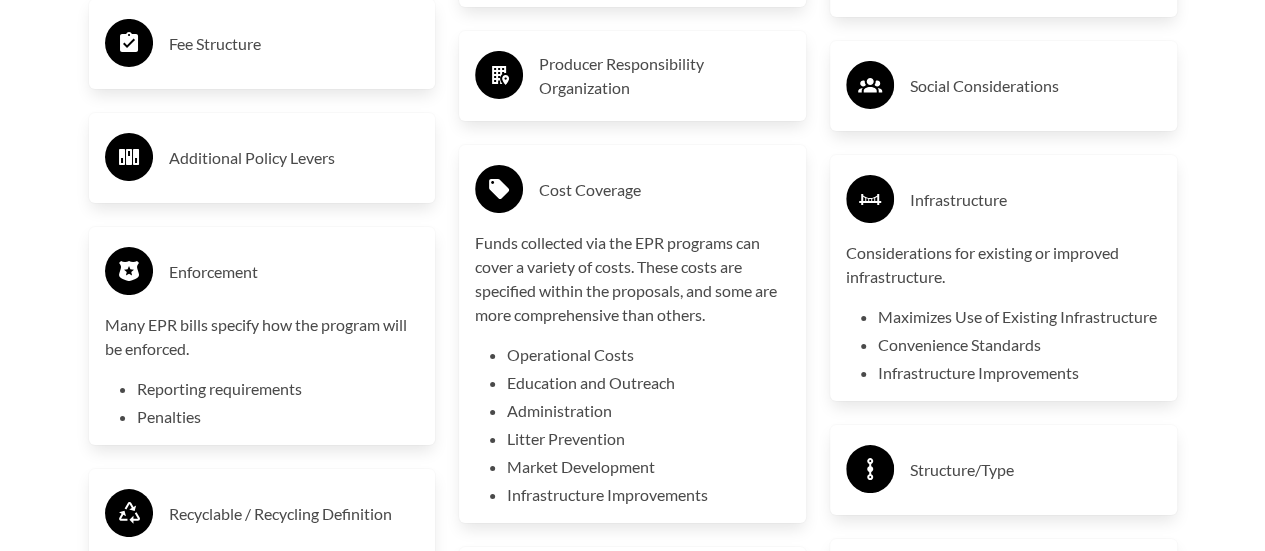 click on "Many EPR bills specify how the program will be enforced." at bounding box center [262, 337] 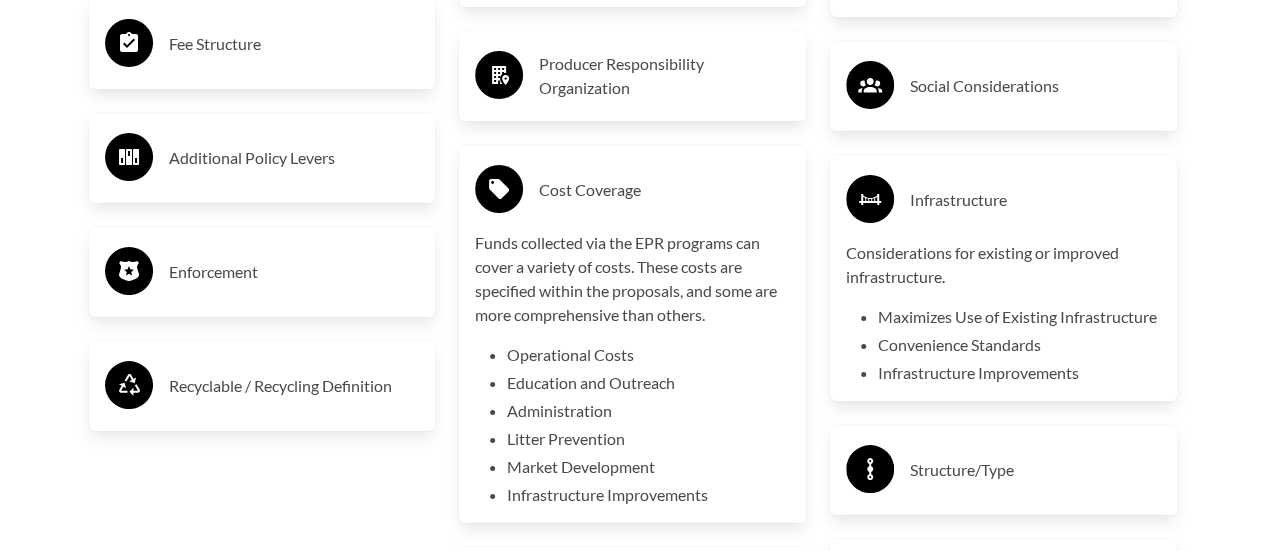 click on "Cost Coverage" at bounding box center [664, 190] 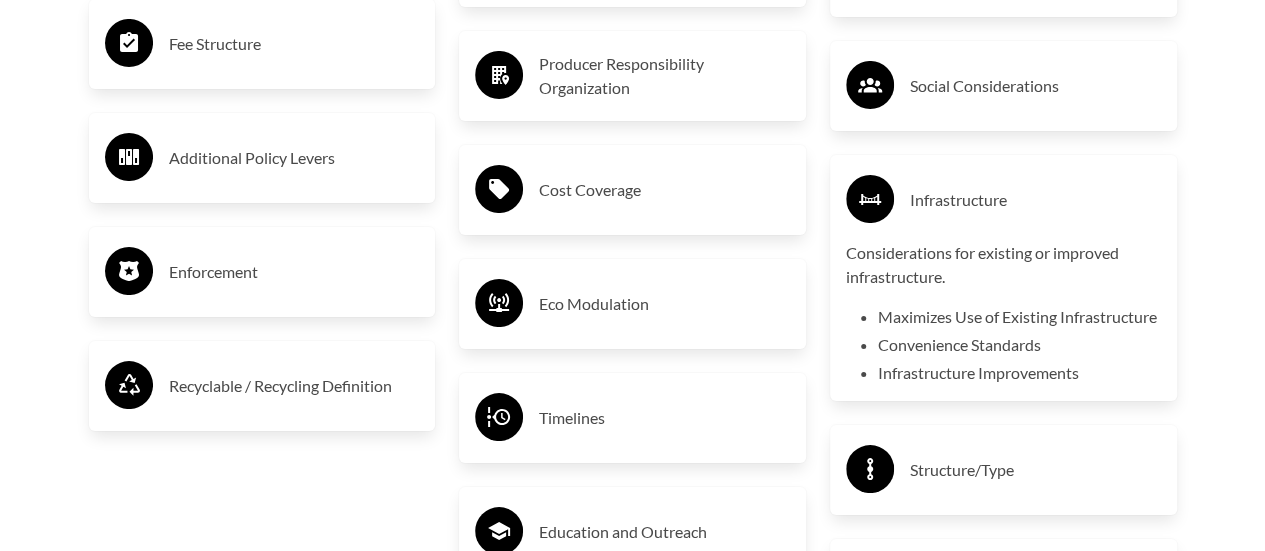 click on "Additional Policy Levers" at bounding box center (294, 158) 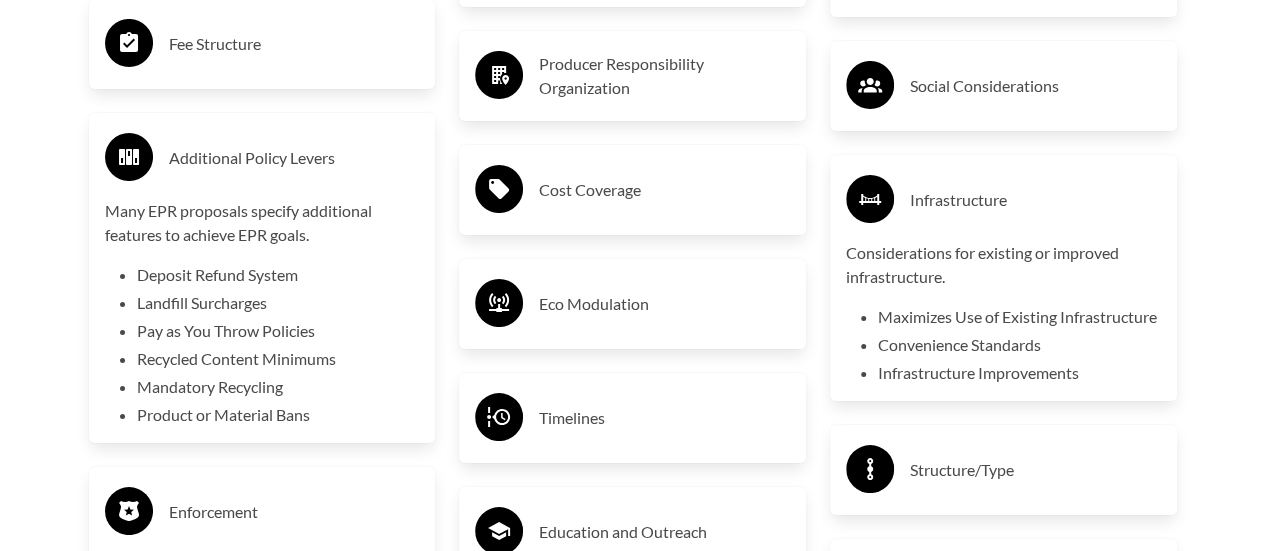 drag, startPoint x: 210, startPoint y: 156, endPoint x: 188, endPoint y: 202, distance: 50.990196 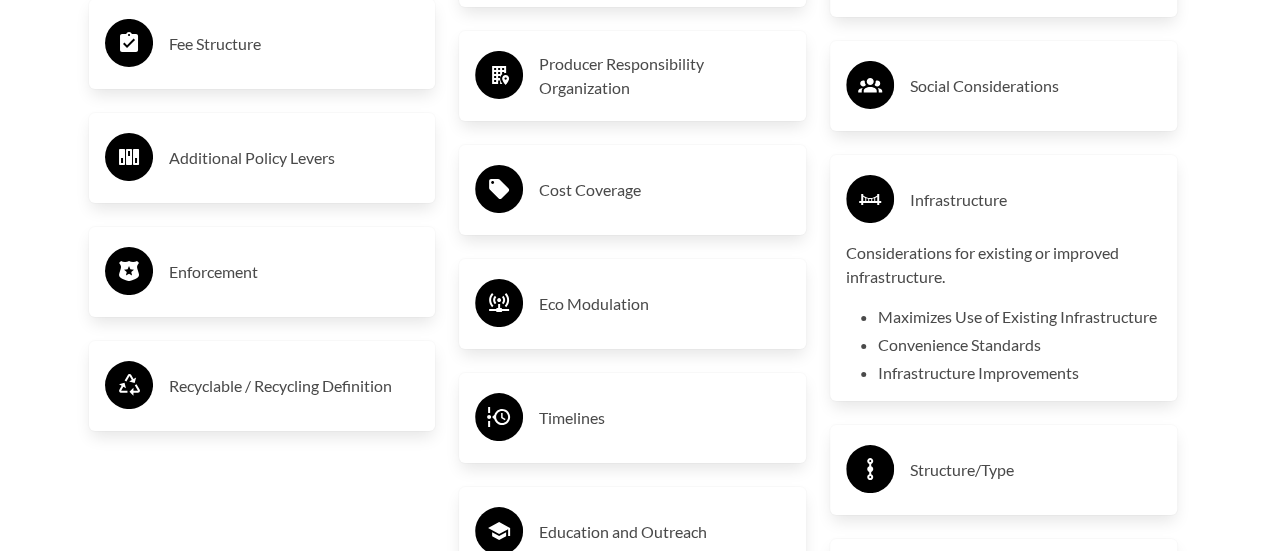 click on "Social Considerations" at bounding box center (1003, 86) 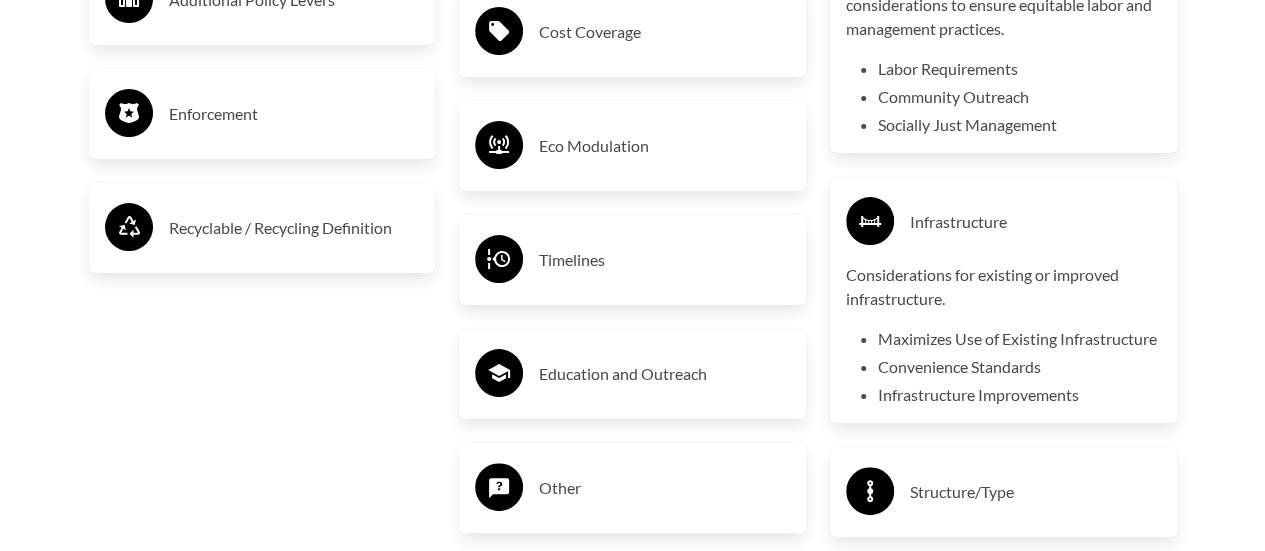 scroll, scrollTop: 3820, scrollLeft: 0, axis: vertical 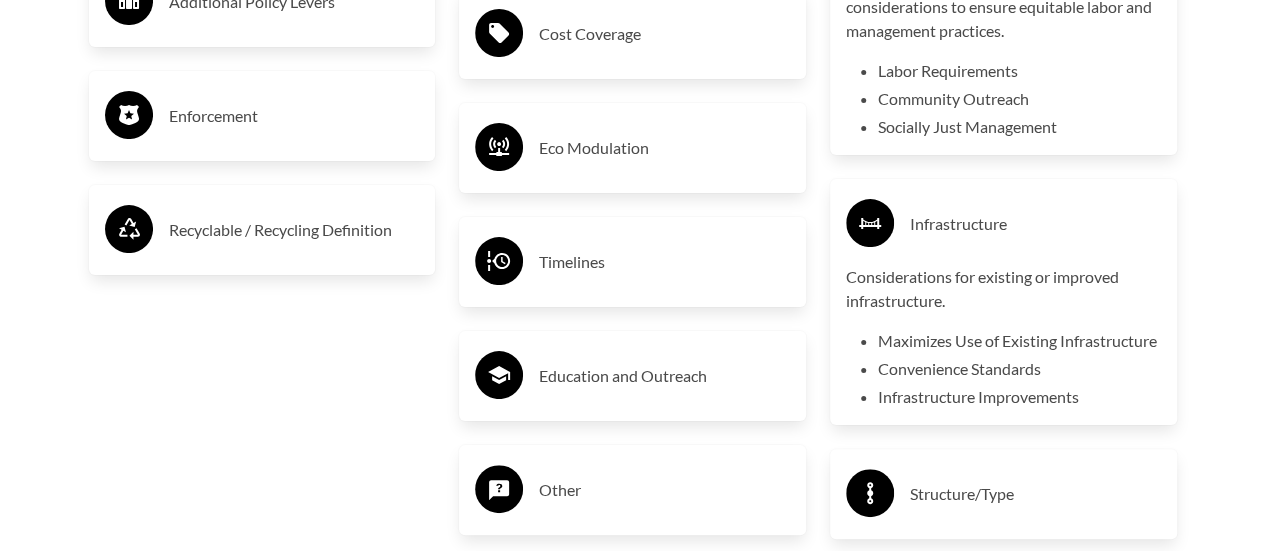 click on "Infrastructure" at bounding box center [1035, 224] 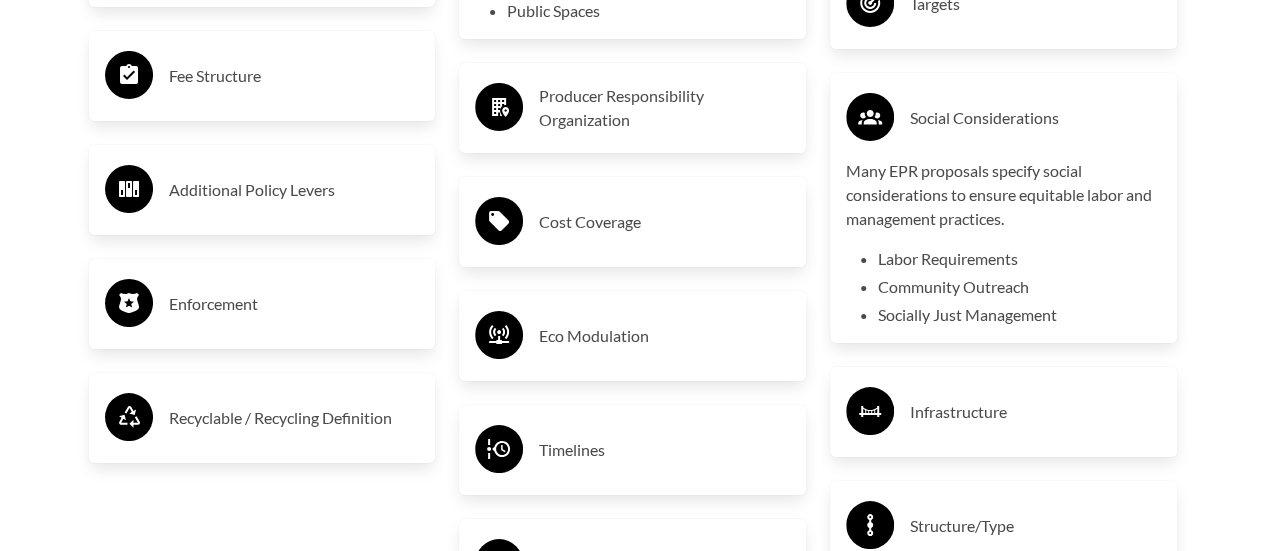 scroll, scrollTop: 3631, scrollLeft: 0, axis: vertical 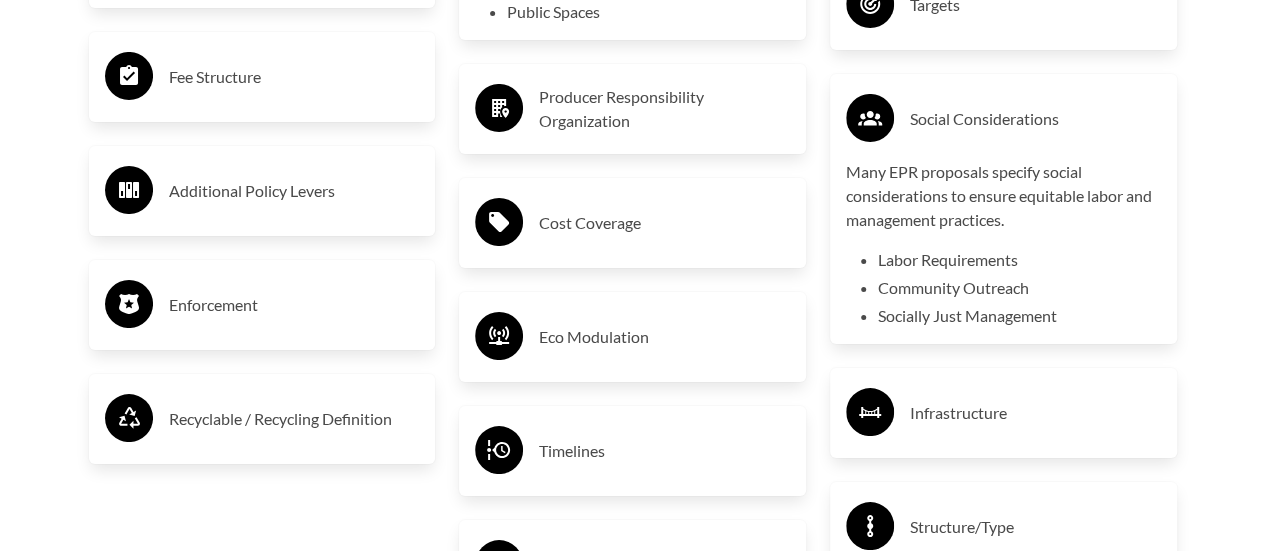 click on "Social Considerations" at bounding box center (1035, 119) 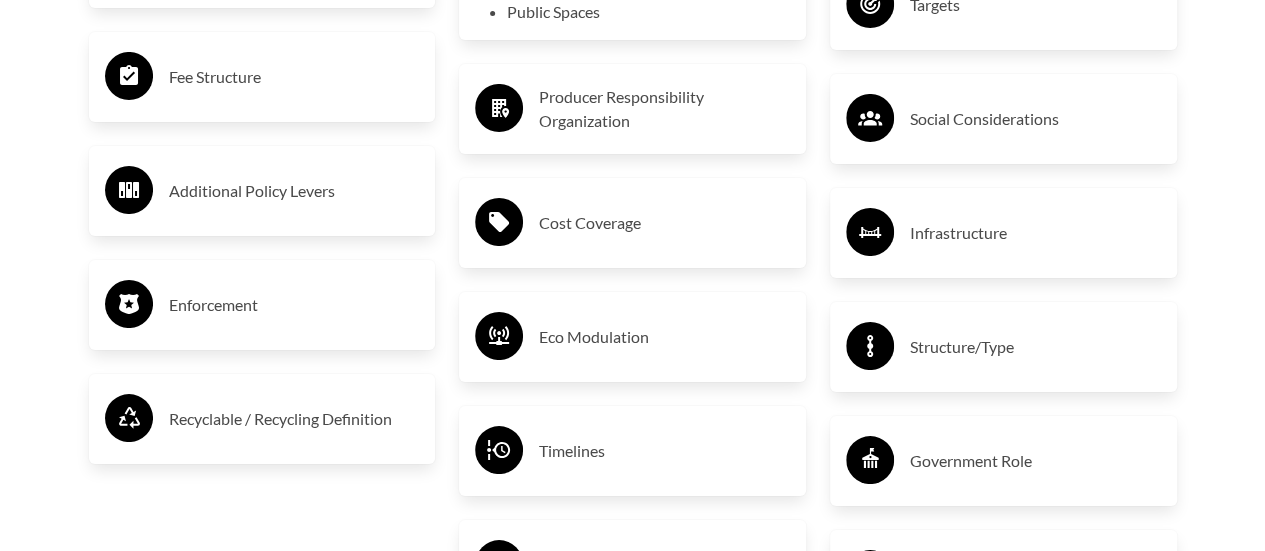 click on "Recyclable / Recycling Definition" at bounding box center (294, 419) 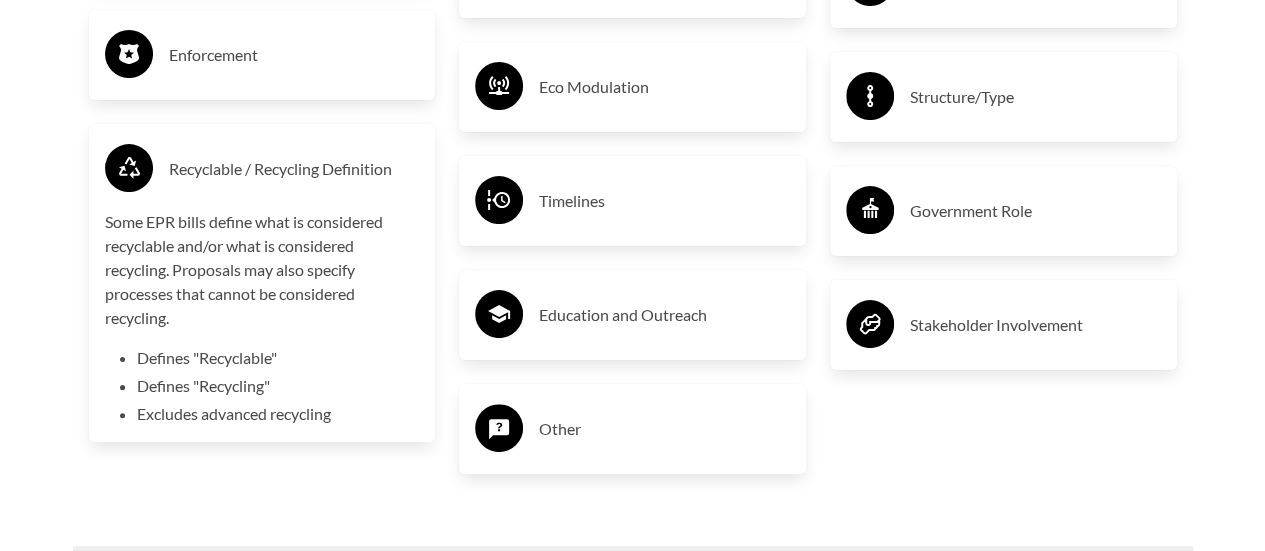 scroll, scrollTop: 3899, scrollLeft: 0, axis: vertical 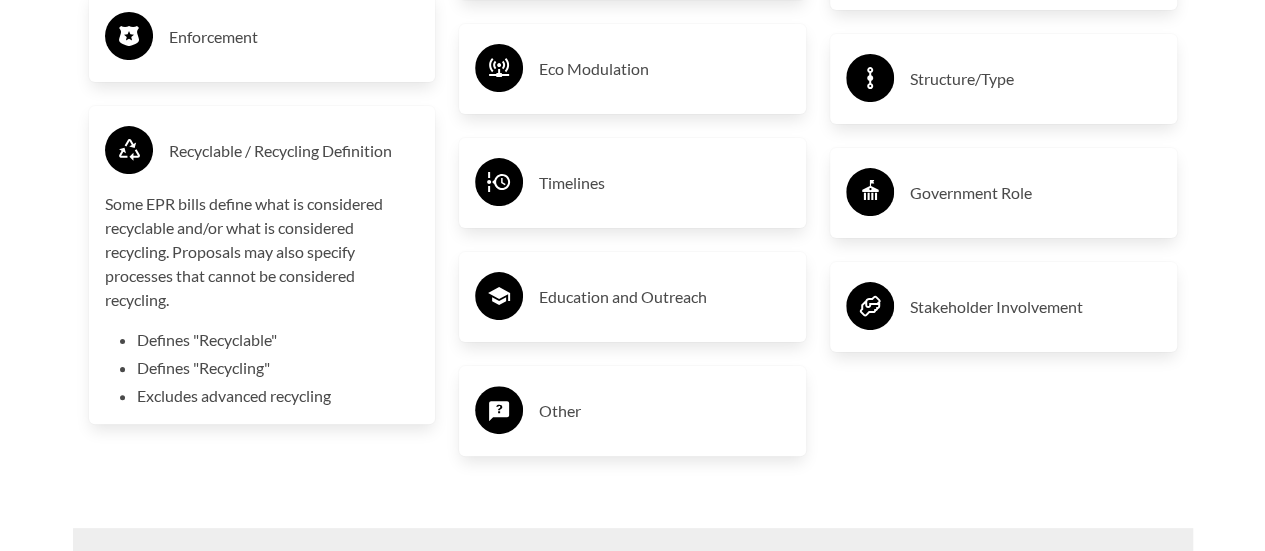 click on "Stakeholder Involvement" at bounding box center (1003, 307) 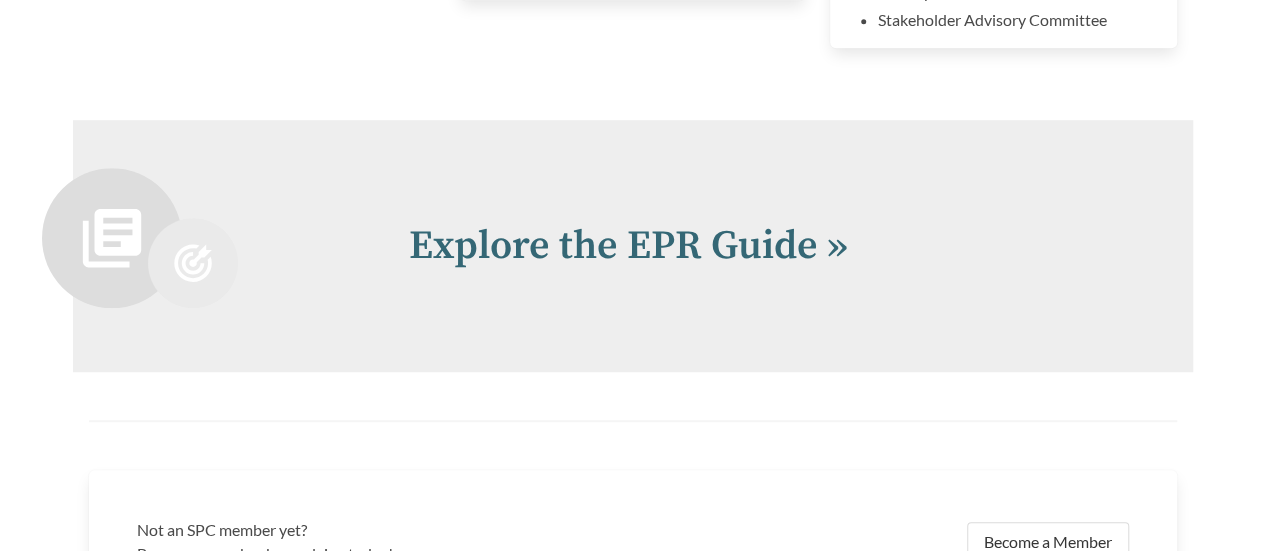 scroll, scrollTop: 4356, scrollLeft: 0, axis: vertical 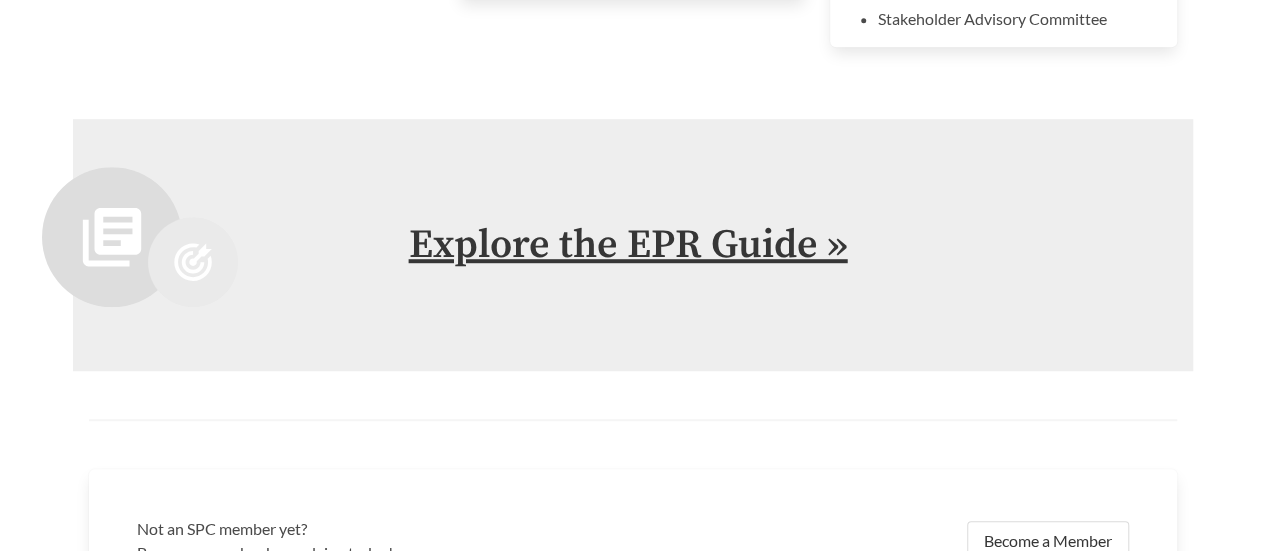 click on "Explore the EPR Guide »" at bounding box center (628, 245) 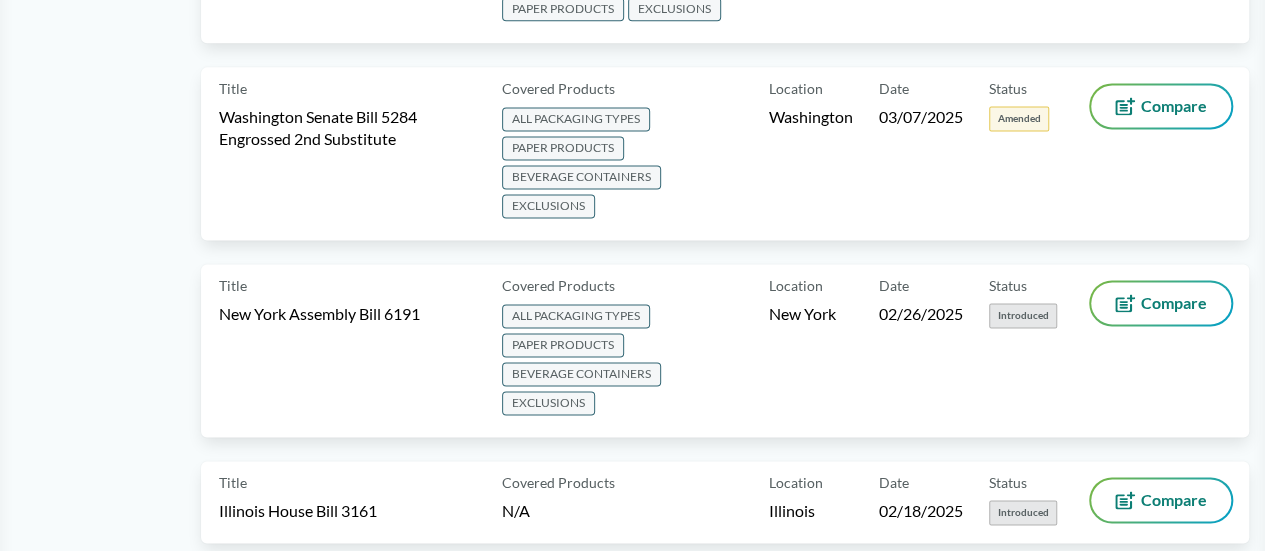 scroll, scrollTop: 1354, scrollLeft: 0, axis: vertical 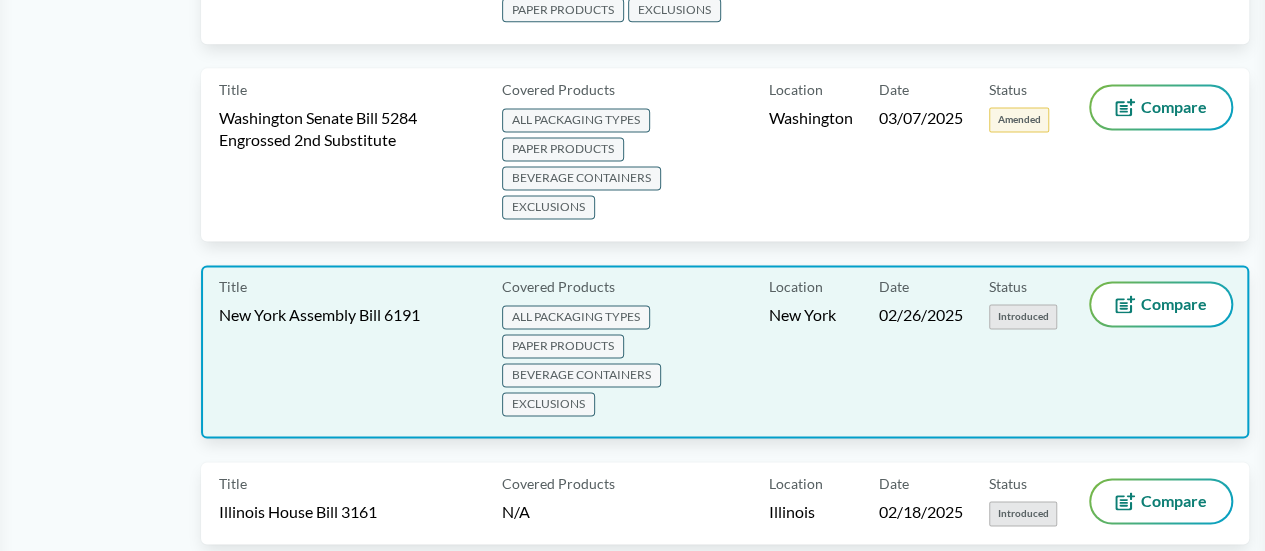 click on "Title [STATE] Assembly Bill 6191" at bounding box center (356, 351) 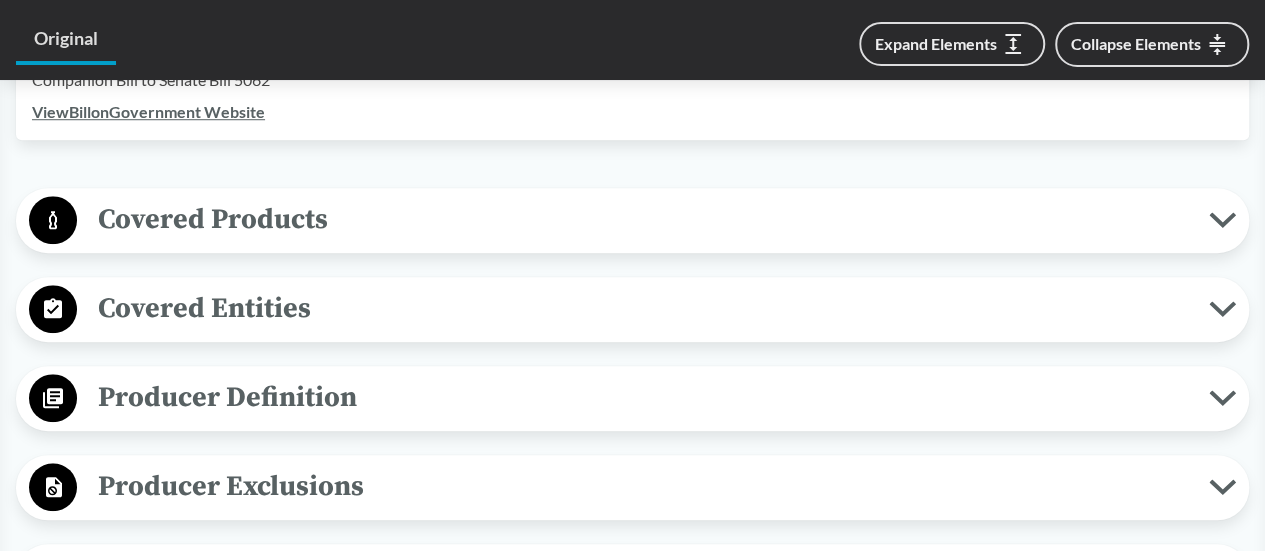 scroll, scrollTop: 710, scrollLeft: 0, axis: vertical 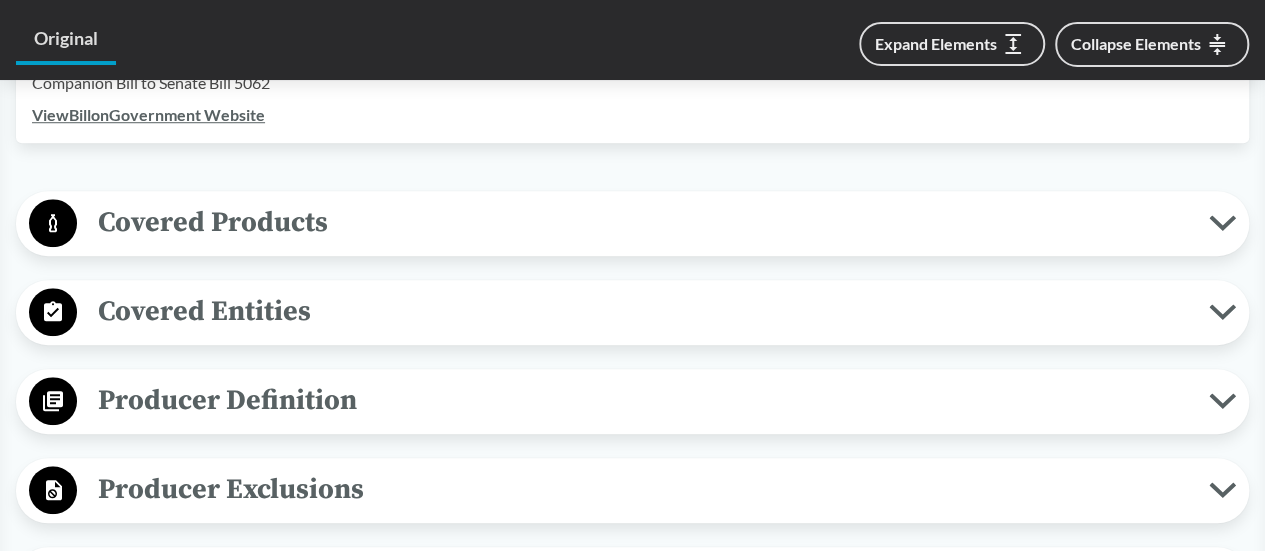 click on "Covered Products" at bounding box center [643, 222] 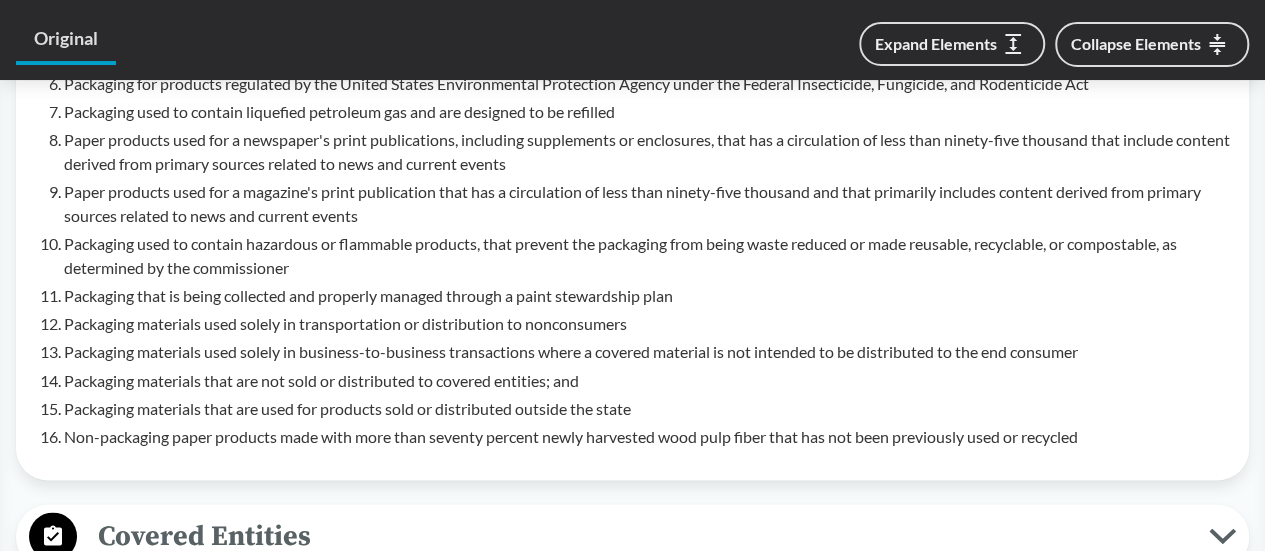 scroll, scrollTop: 1530, scrollLeft: 0, axis: vertical 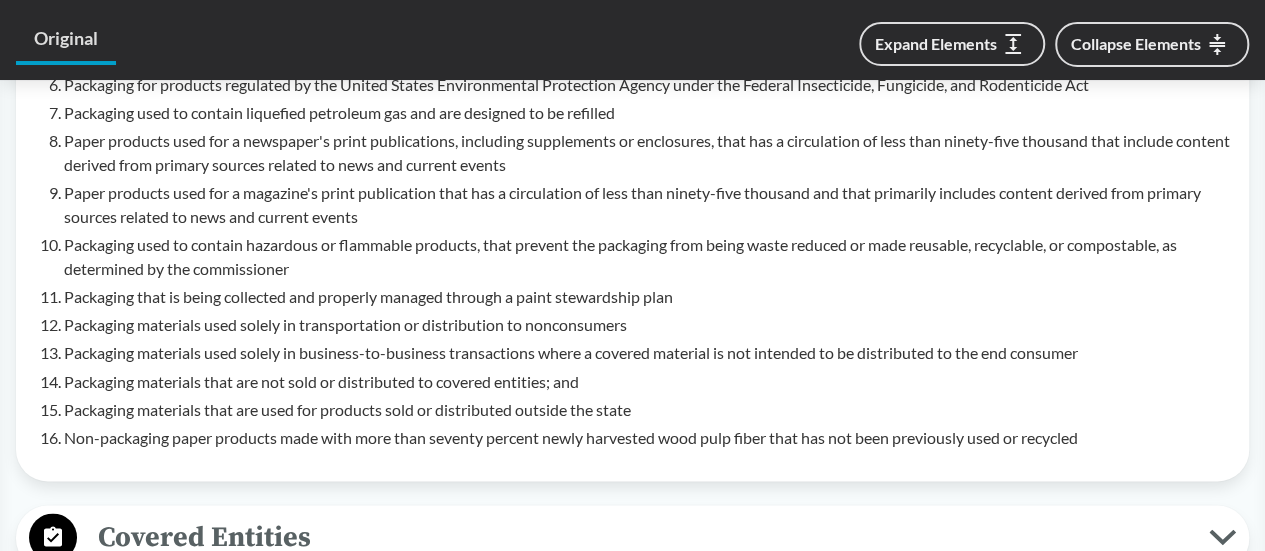 click on "Packaging materials that are not sold or distributed to covered entities; and" at bounding box center [648, 381] 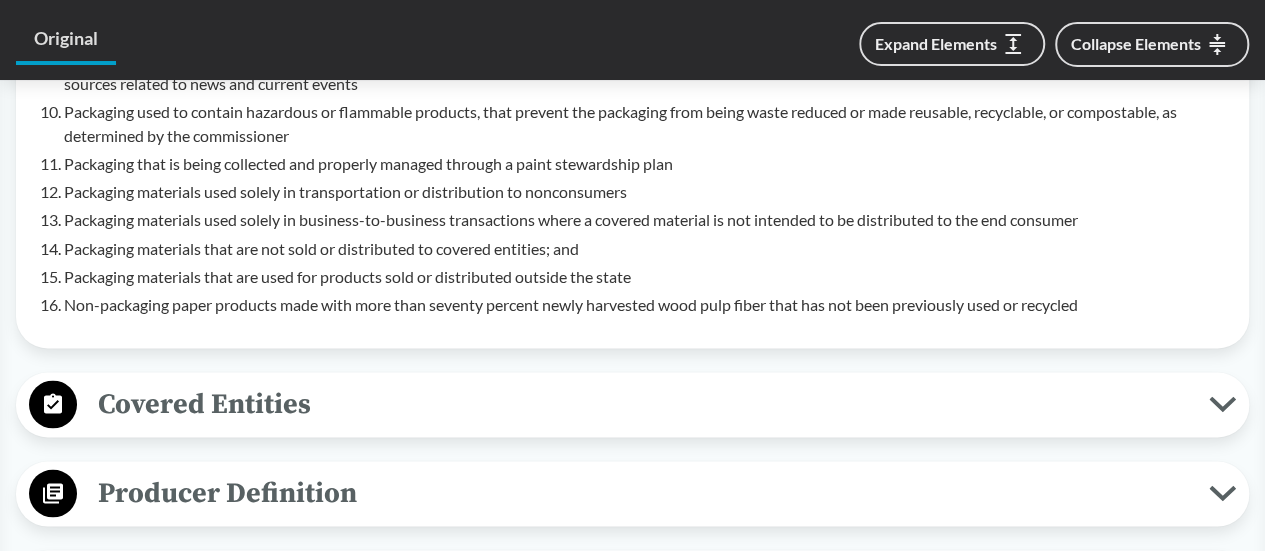 scroll, scrollTop: 1717, scrollLeft: 0, axis: vertical 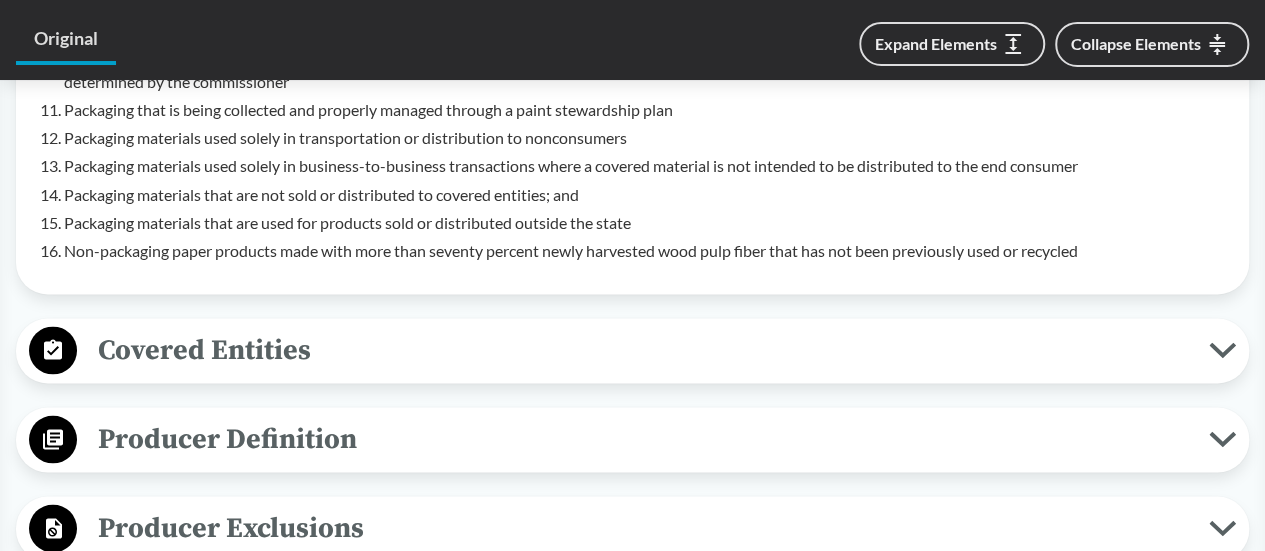 click on "Covered Entities" at bounding box center (643, 349) 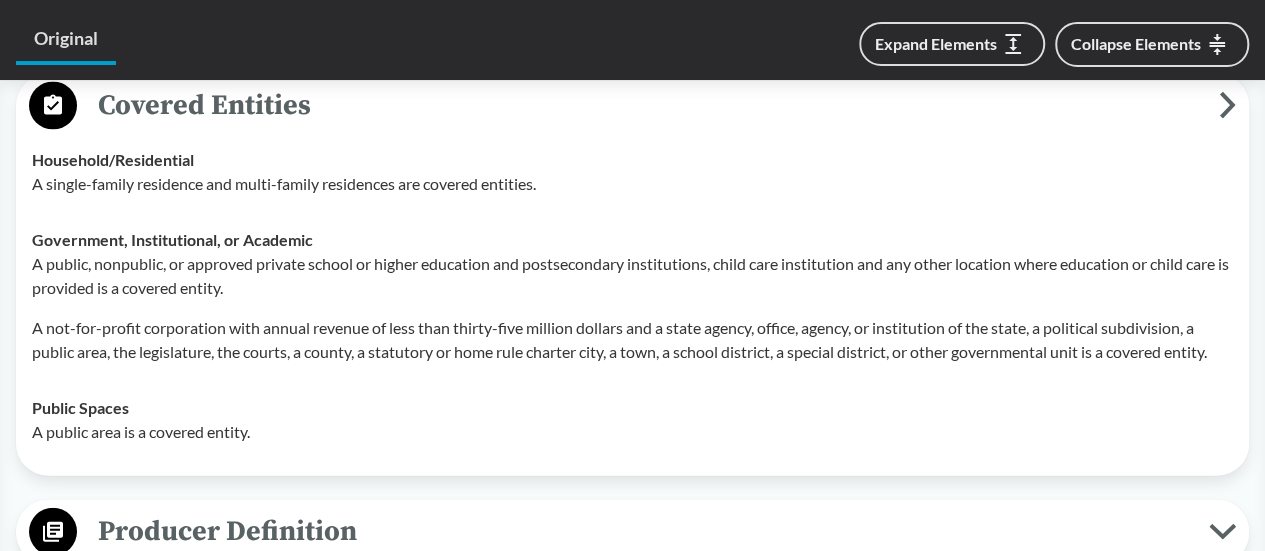 scroll, scrollTop: 1883, scrollLeft: 0, axis: vertical 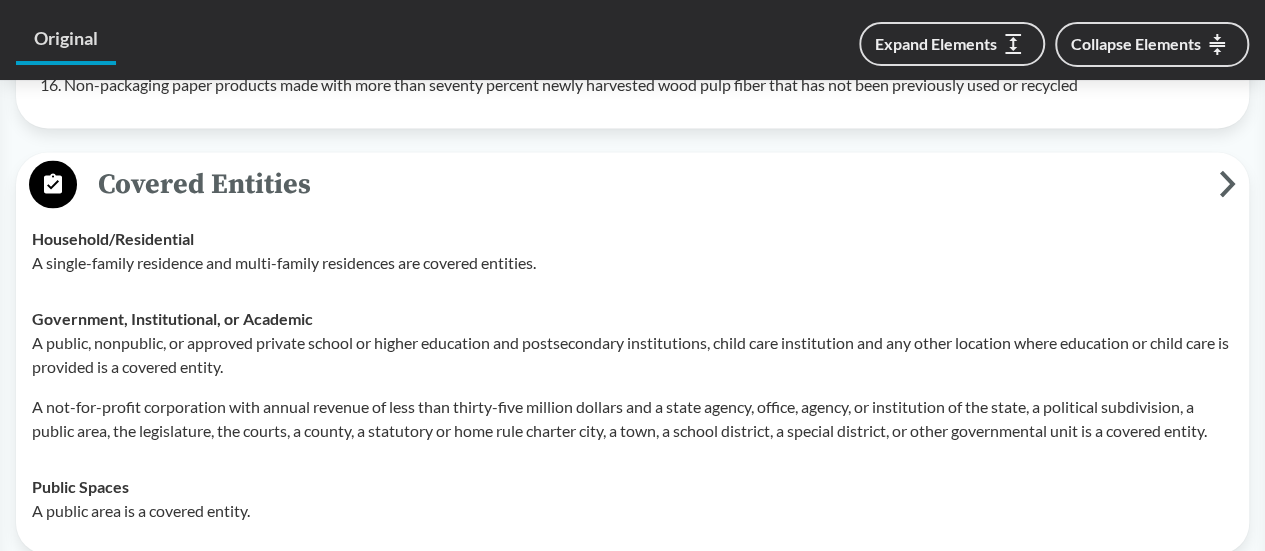 click on "Covered Entities" at bounding box center (648, 183) 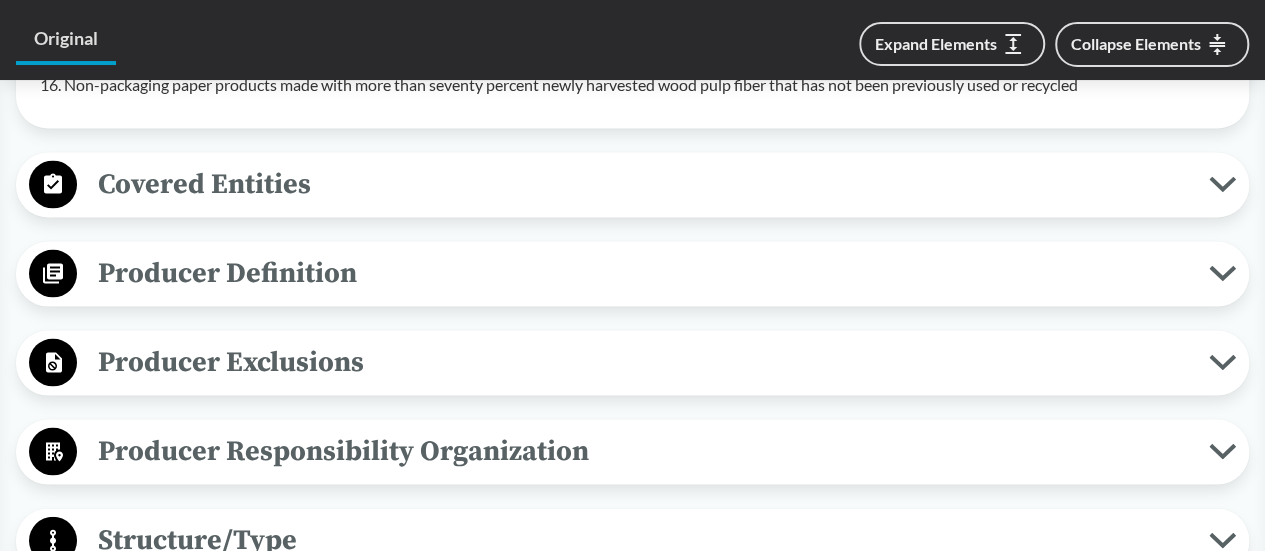 click on "Producer Definition" at bounding box center (632, 273) 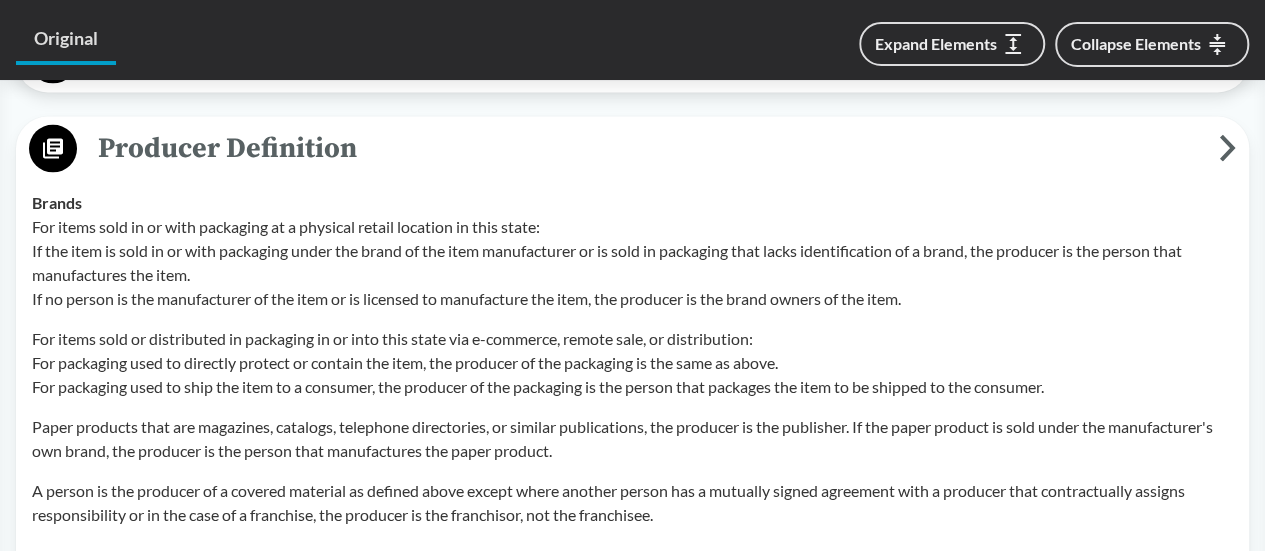 scroll, scrollTop: 2027, scrollLeft: 0, axis: vertical 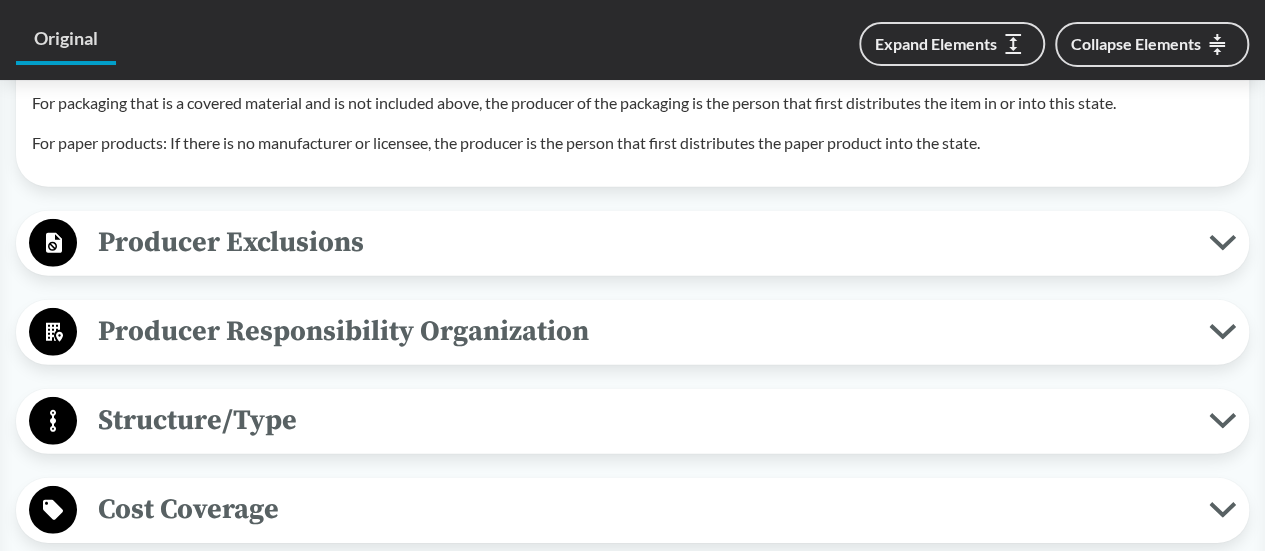 click on "Producer Exclusions" at bounding box center [643, 242] 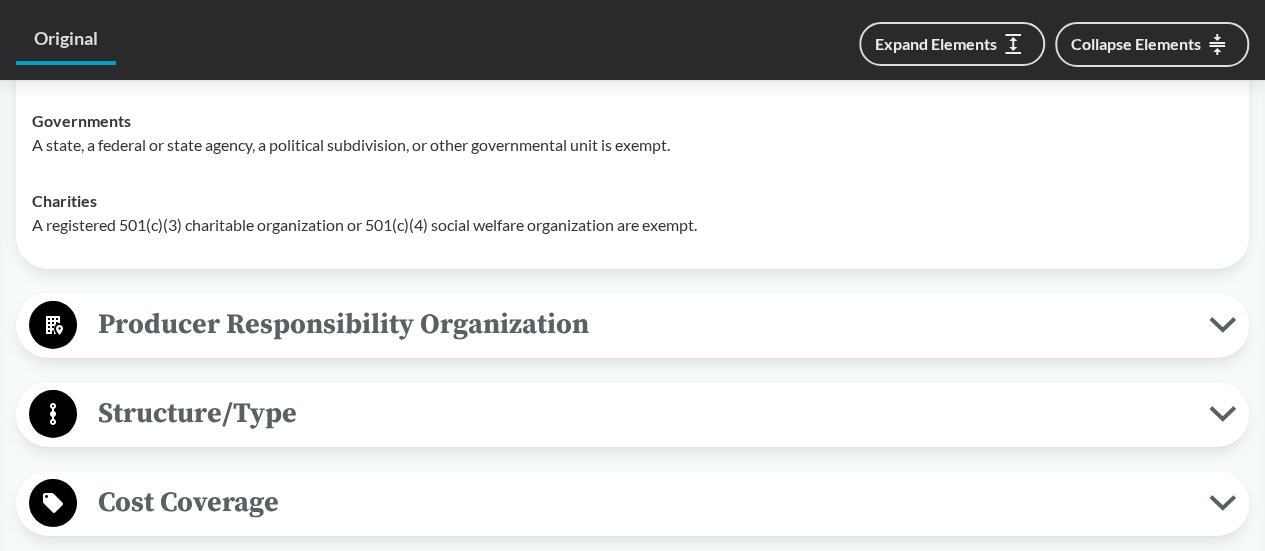 scroll, scrollTop: 3120, scrollLeft: 0, axis: vertical 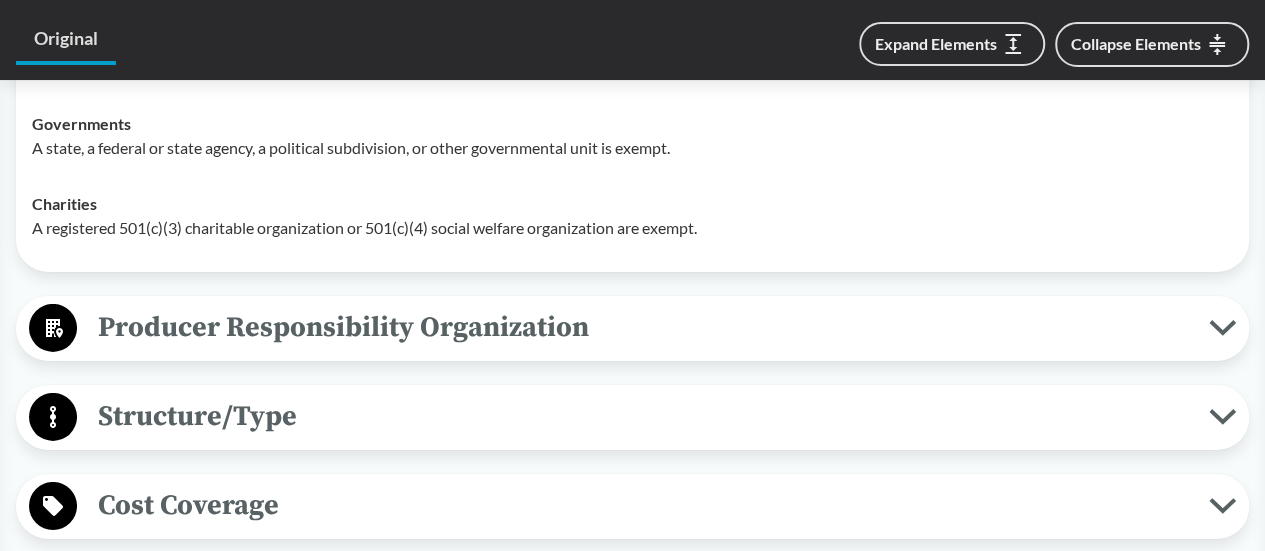 click on "Producer Responsibility Organization" at bounding box center (643, 327) 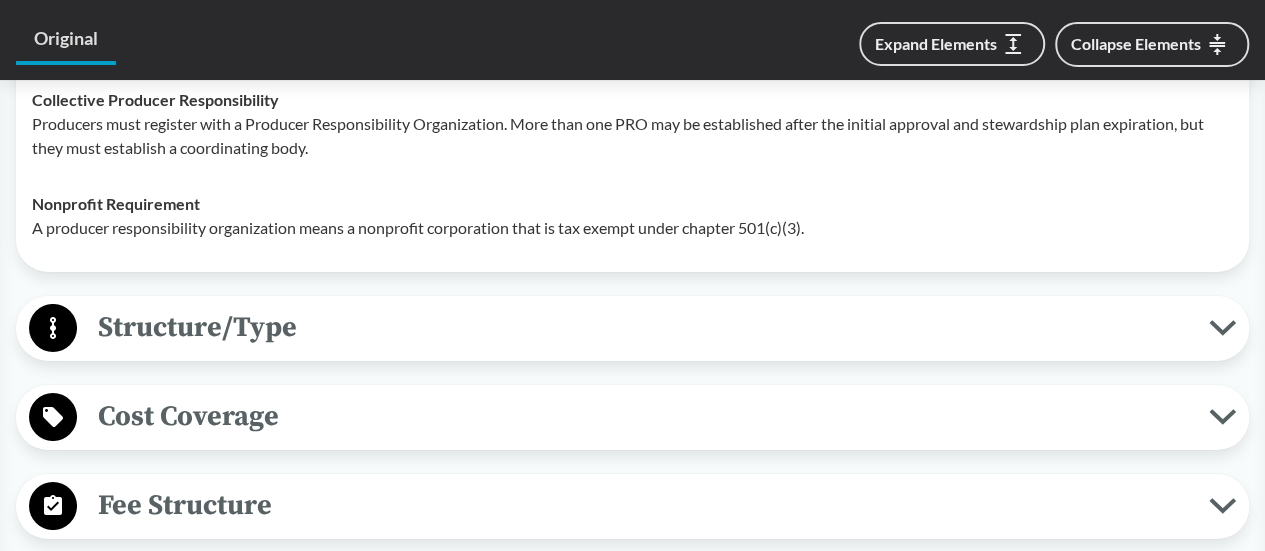 scroll, scrollTop: 3398, scrollLeft: 0, axis: vertical 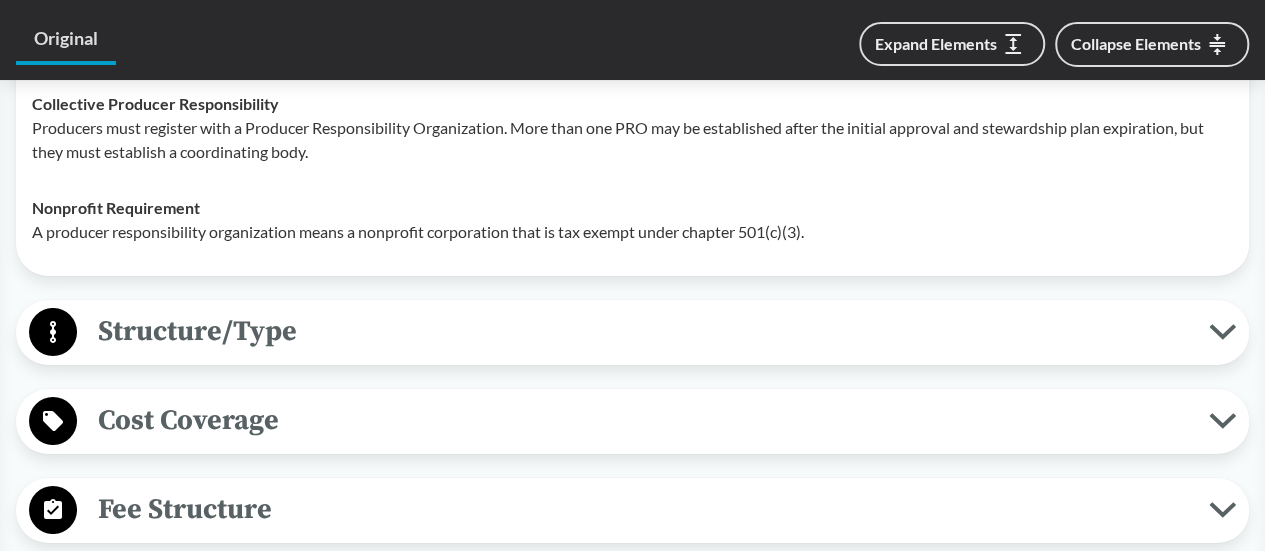 click on "Structure/Type" at bounding box center [643, 331] 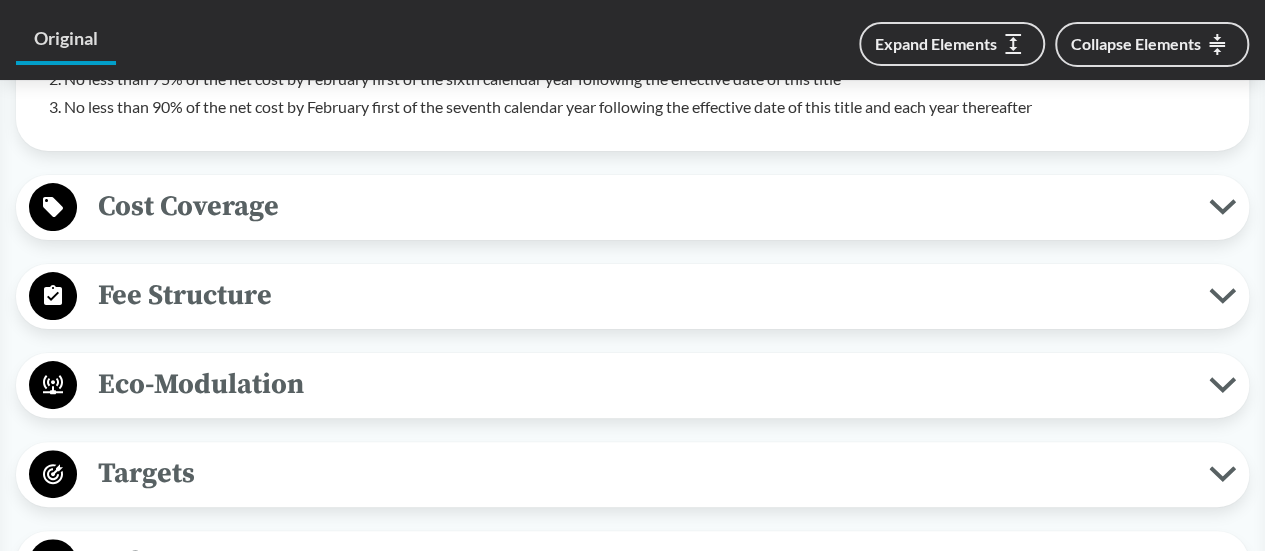 scroll, scrollTop: 3862, scrollLeft: 0, axis: vertical 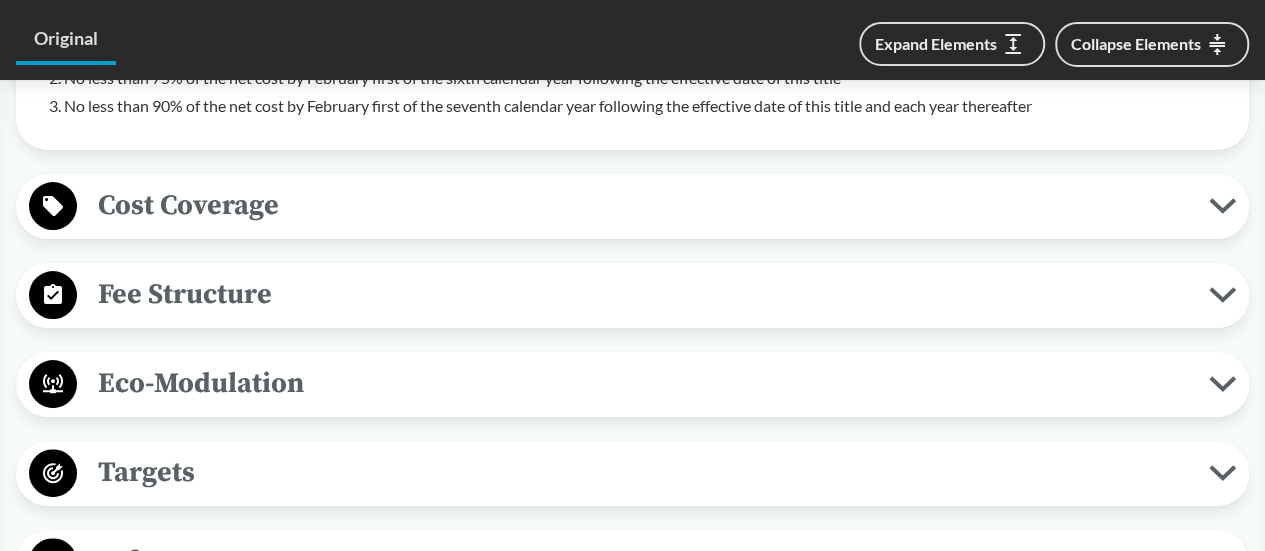 click on "Cost Coverage" at bounding box center (643, 205) 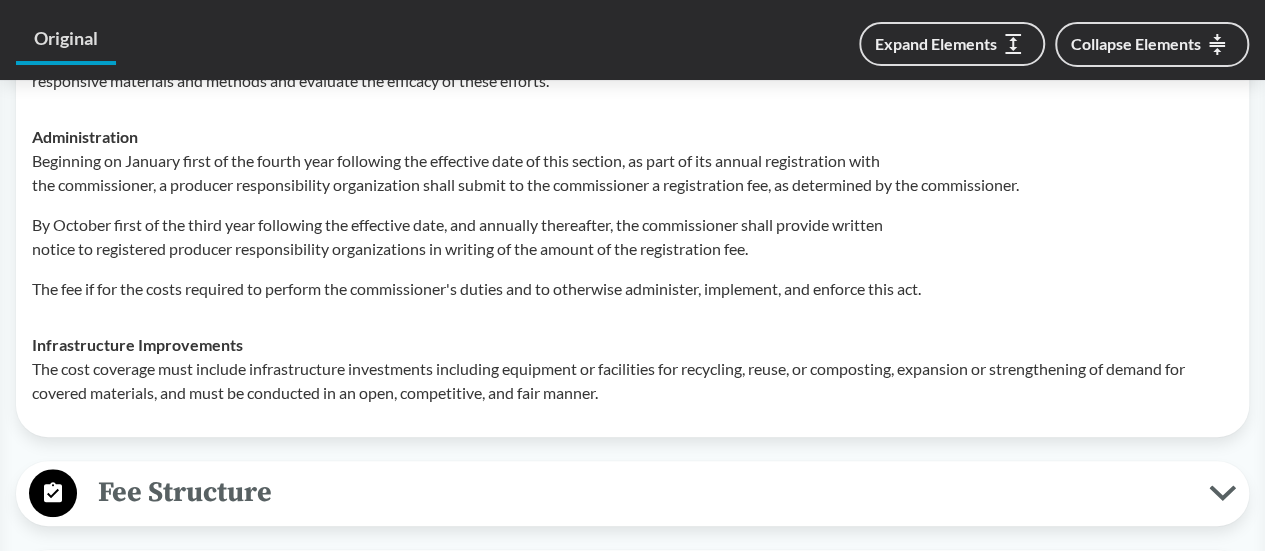 scroll, scrollTop: 4329, scrollLeft: 0, axis: vertical 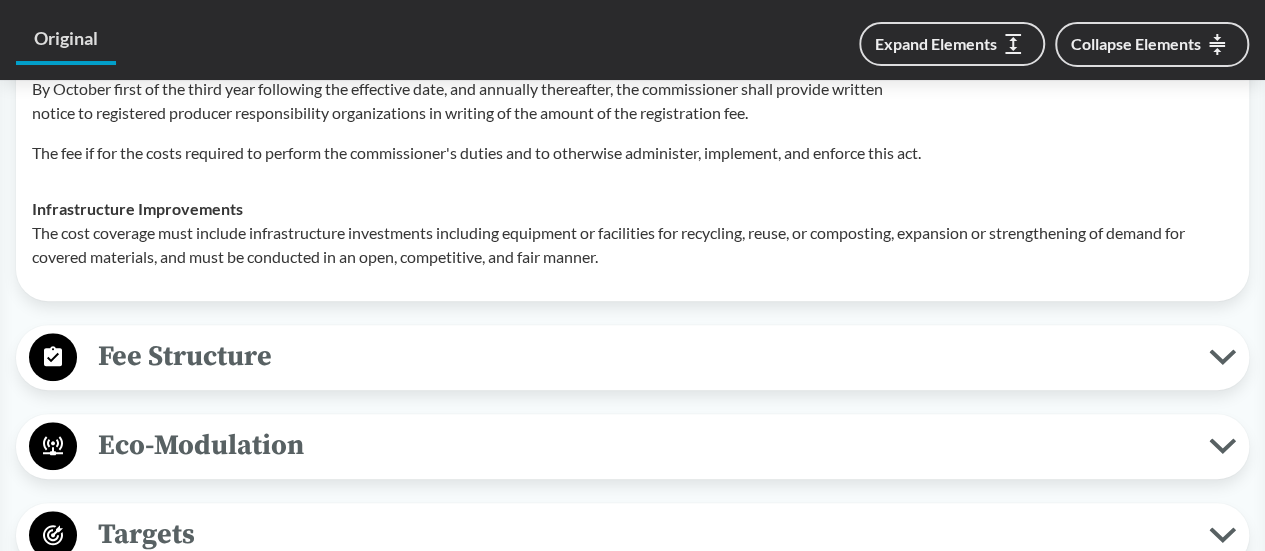 click on "Fee Structure Product-Related The PRO must collect a fee from each member producer that must vary based on the total amount of covered materials each producer introduces in the prior year calculated on a per-unit basis, such as per ton, per item, or another unit of measurement. Modulated Fees must incentivize using materials and design attributes that reduce the impacts of covered materials." at bounding box center (632, 357) 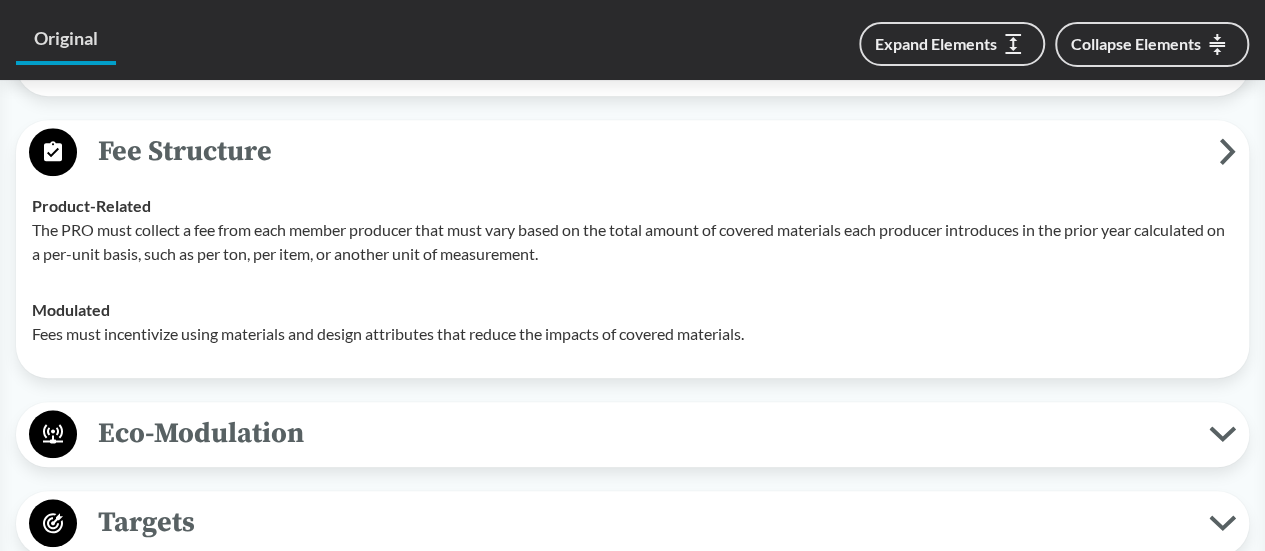 scroll, scrollTop: 4535, scrollLeft: 0, axis: vertical 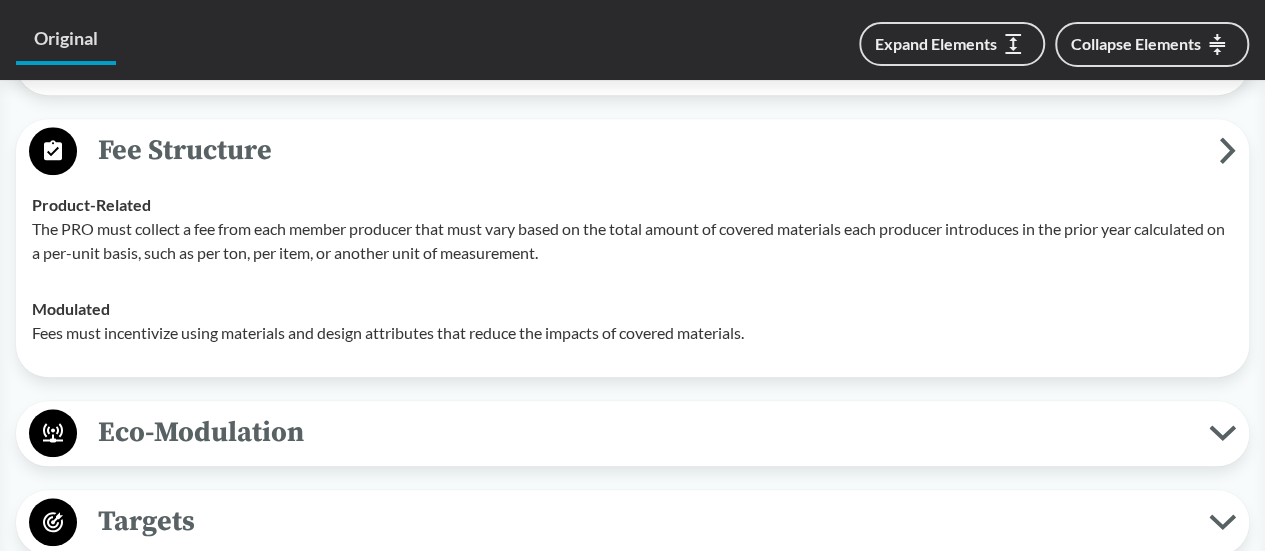 click on "Eco-Modulation" at bounding box center [643, 432] 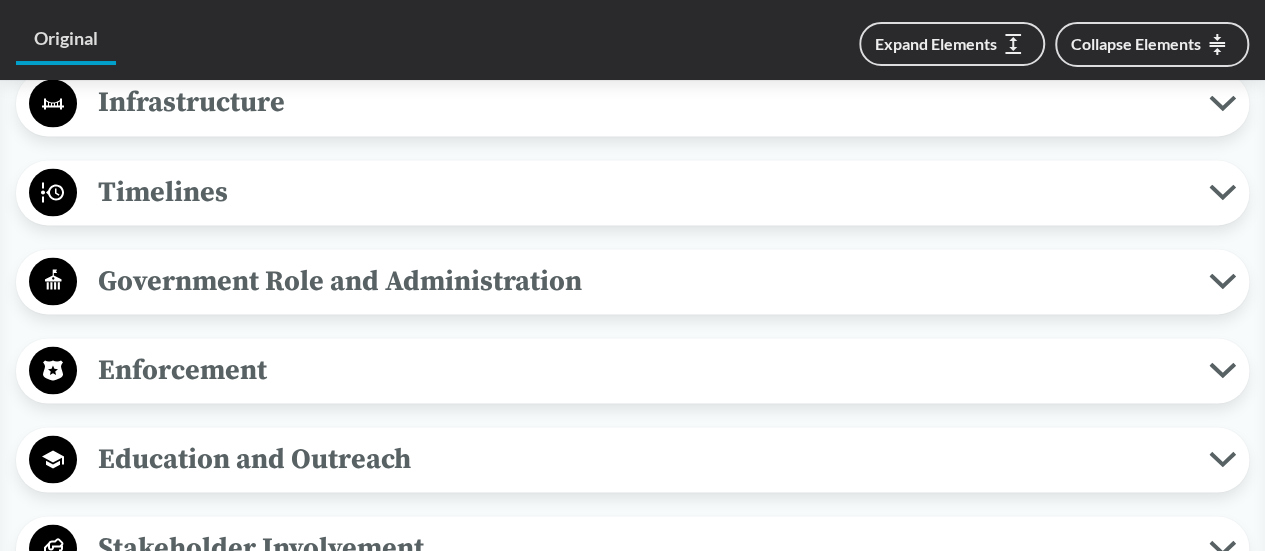 scroll, scrollTop: 5539, scrollLeft: 0, axis: vertical 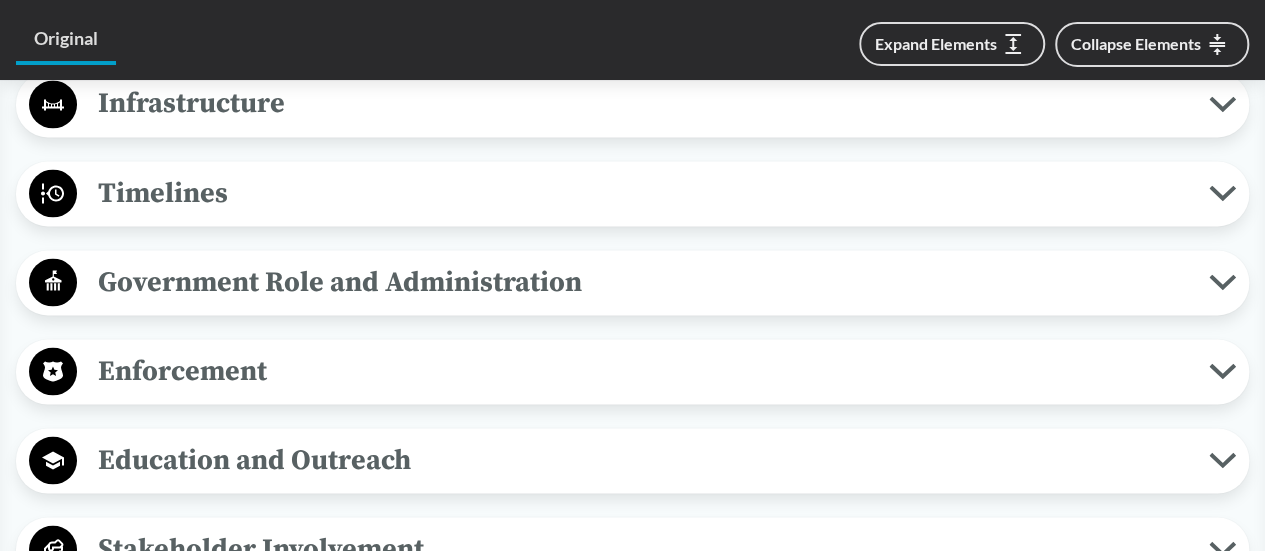 click on "Timelines" at bounding box center [643, 192] 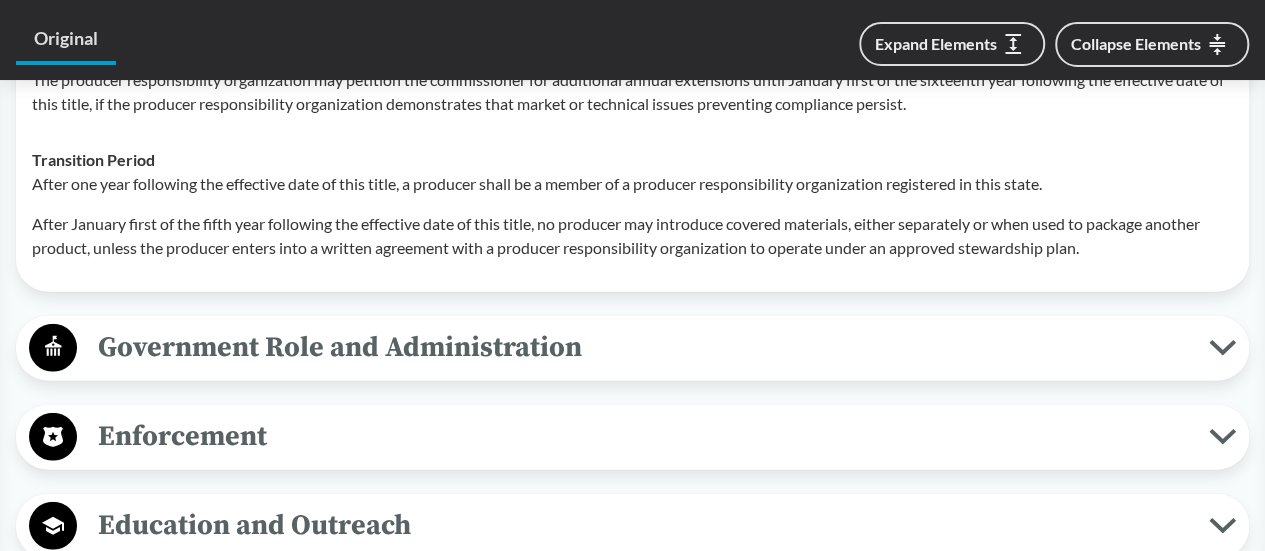 scroll, scrollTop: 6244, scrollLeft: 0, axis: vertical 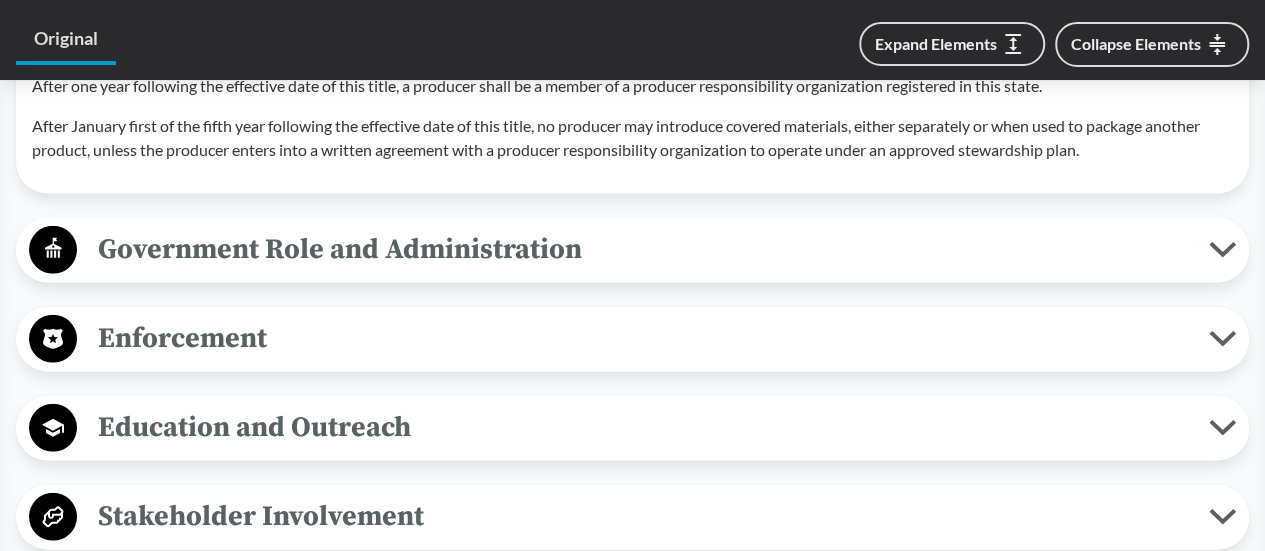 click on "Government Role and Administration" at bounding box center [643, 249] 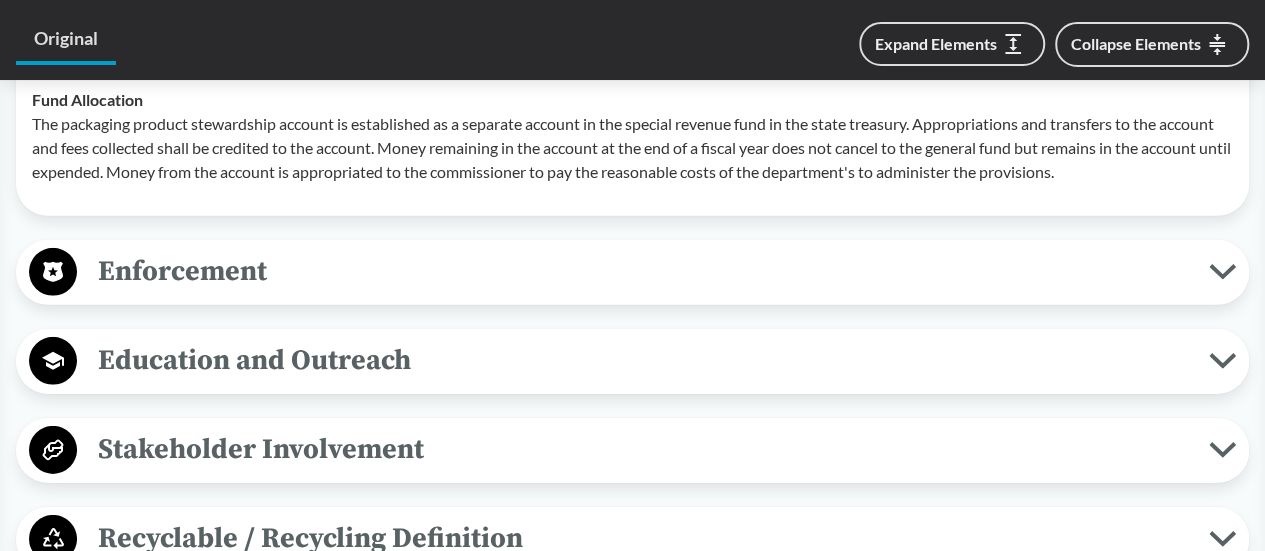 scroll, scrollTop: 7003, scrollLeft: 0, axis: vertical 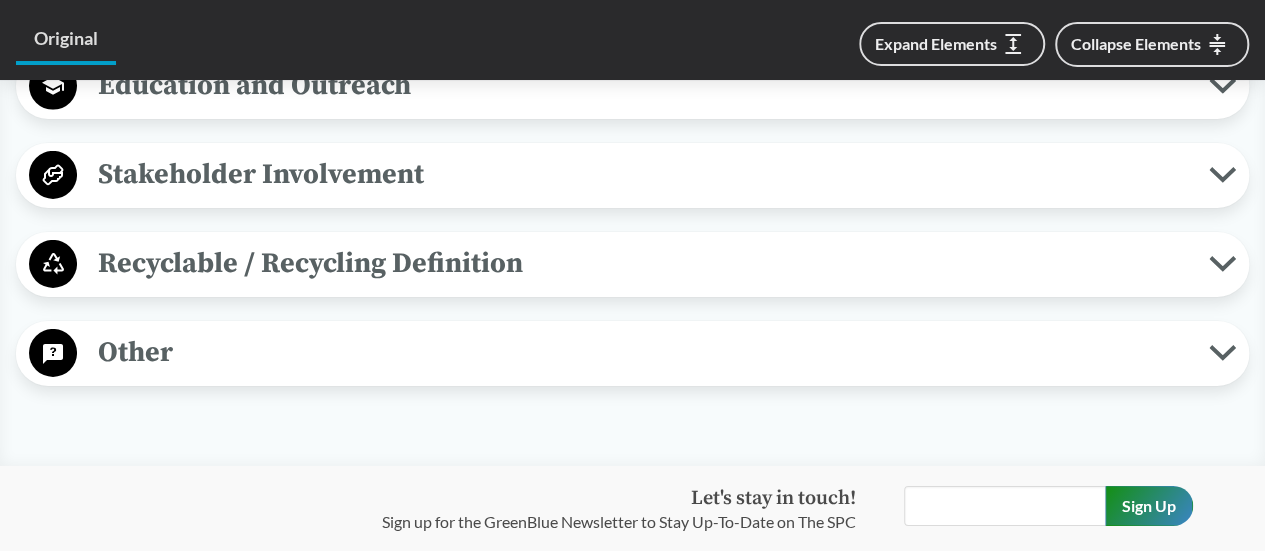 click on "Stakeholder Involvement" at bounding box center [643, 174] 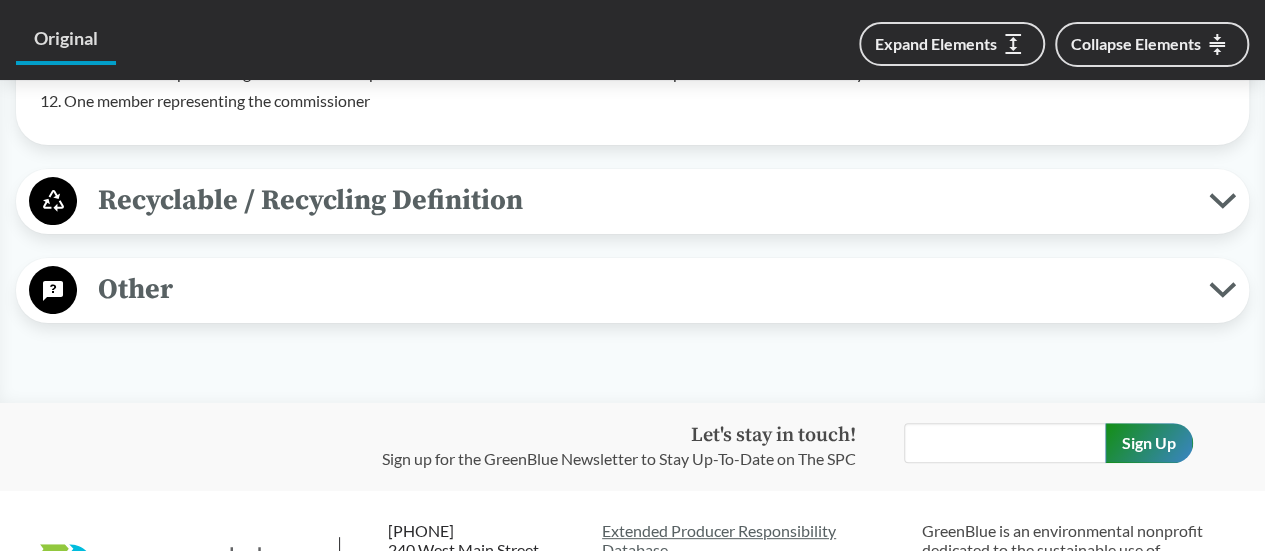 scroll, scrollTop: 7579, scrollLeft: 0, axis: vertical 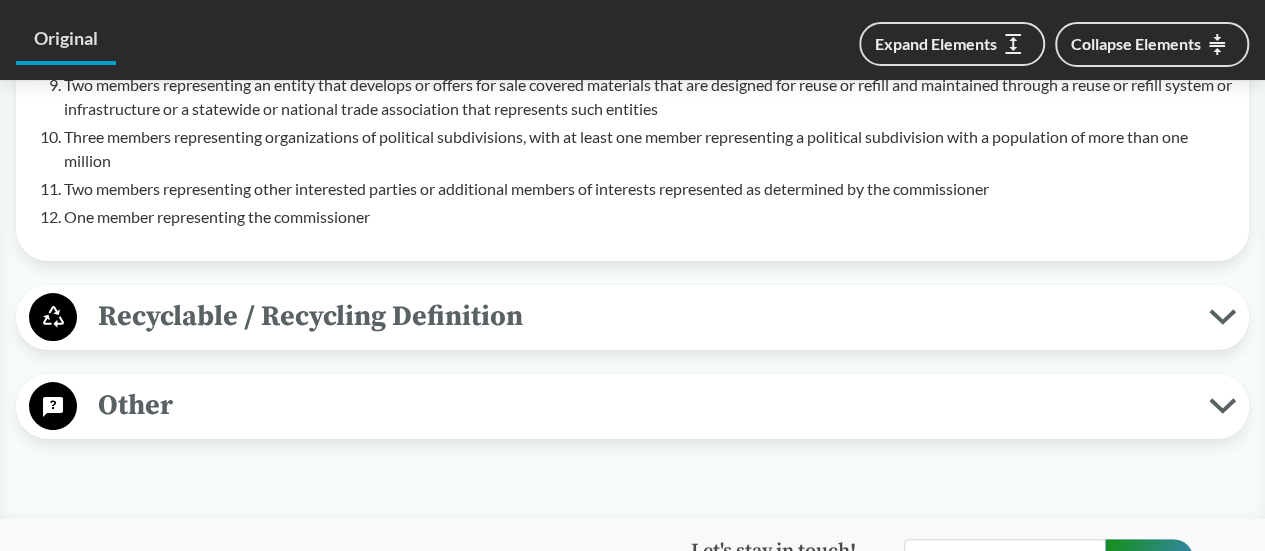 click on "Recyclable / Recycling Definition" at bounding box center [643, 316] 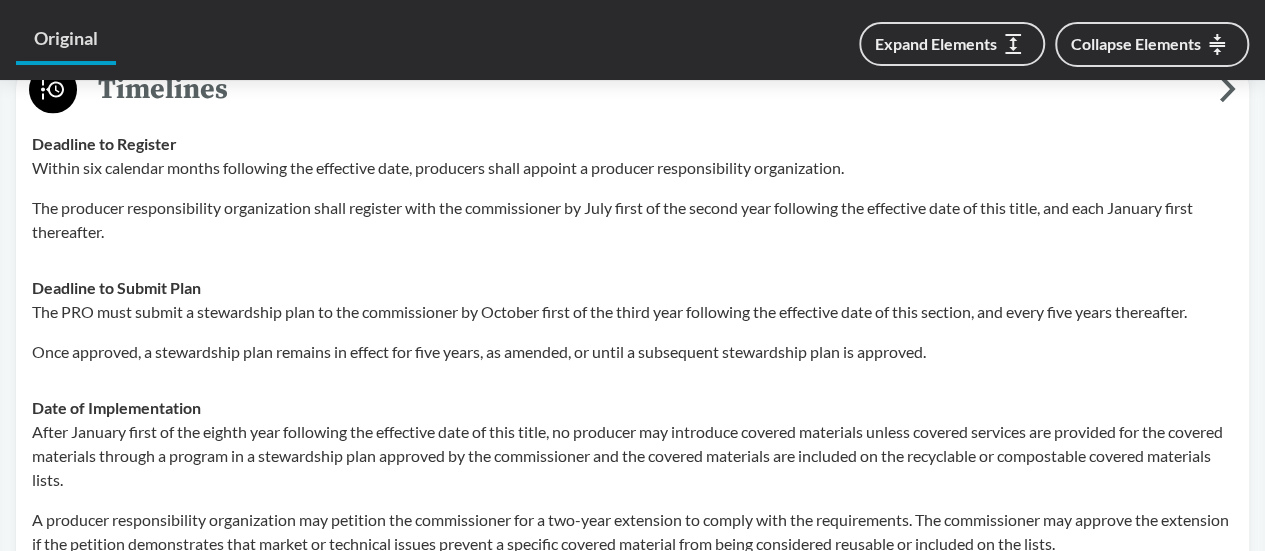 scroll, scrollTop: 5642, scrollLeft: 0, axis: vertical 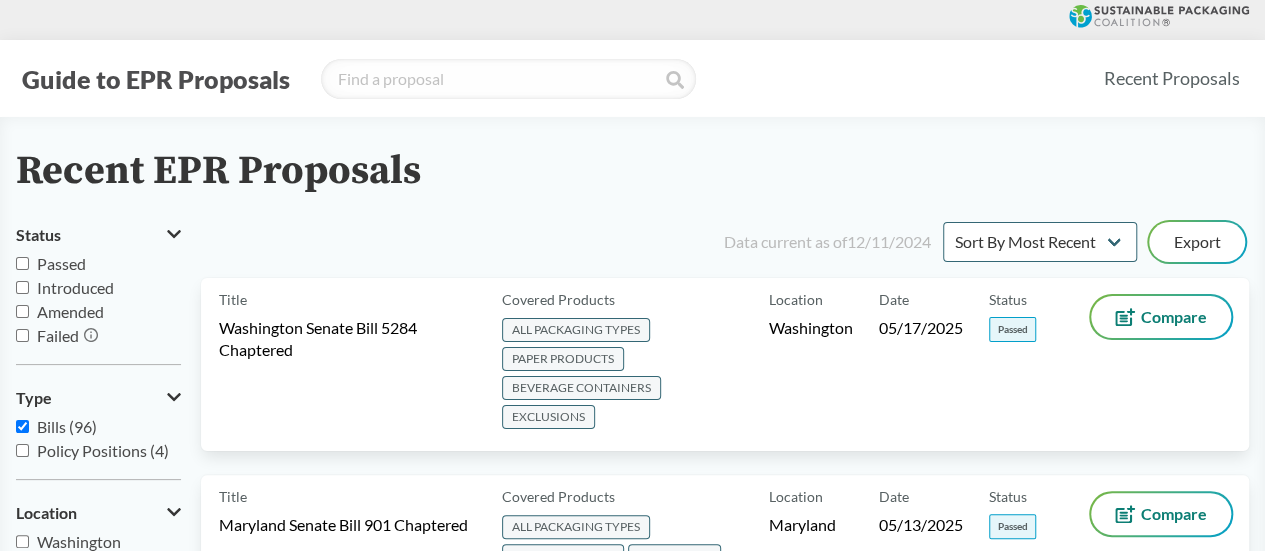 drag, startPoint x: 579, startPoint y: 277, endPoint x: 437, endPoint y: 203, distance: 160.12495 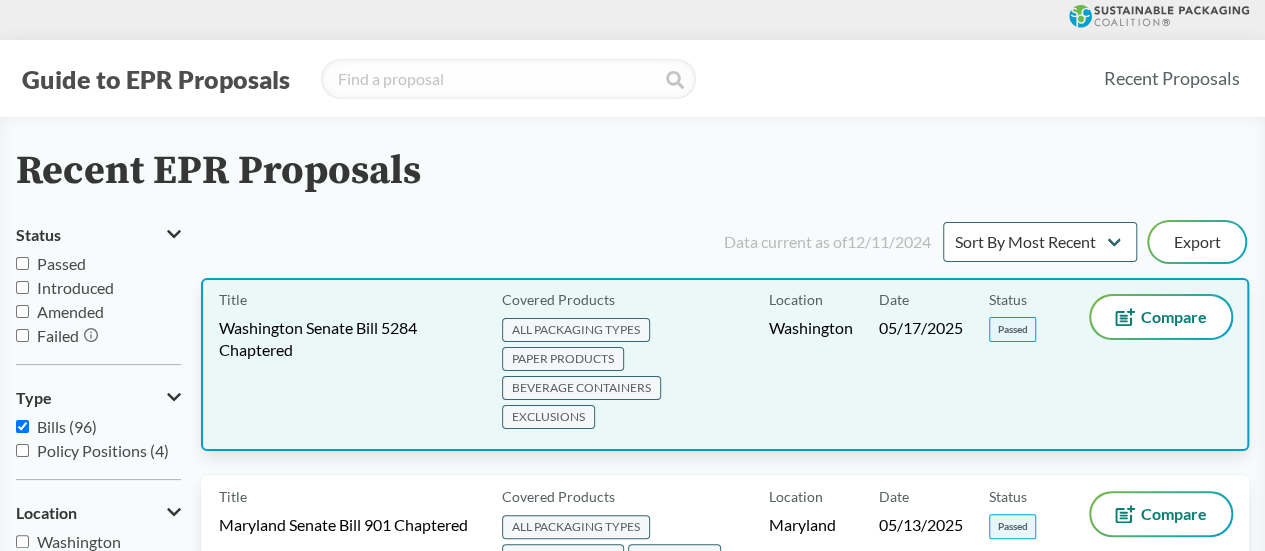 click on "Washington Senate Bill 5284 Chaptered" at bounding box center [348, 339] 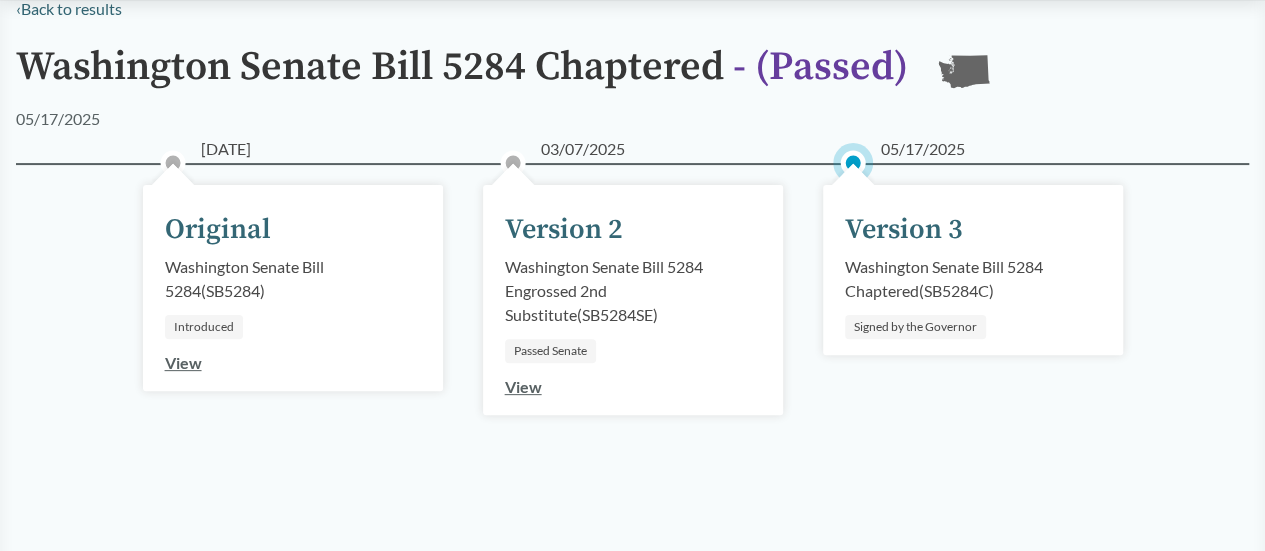 scroll, scrollTop: 151, scrollLeft: 0, axis: vertical 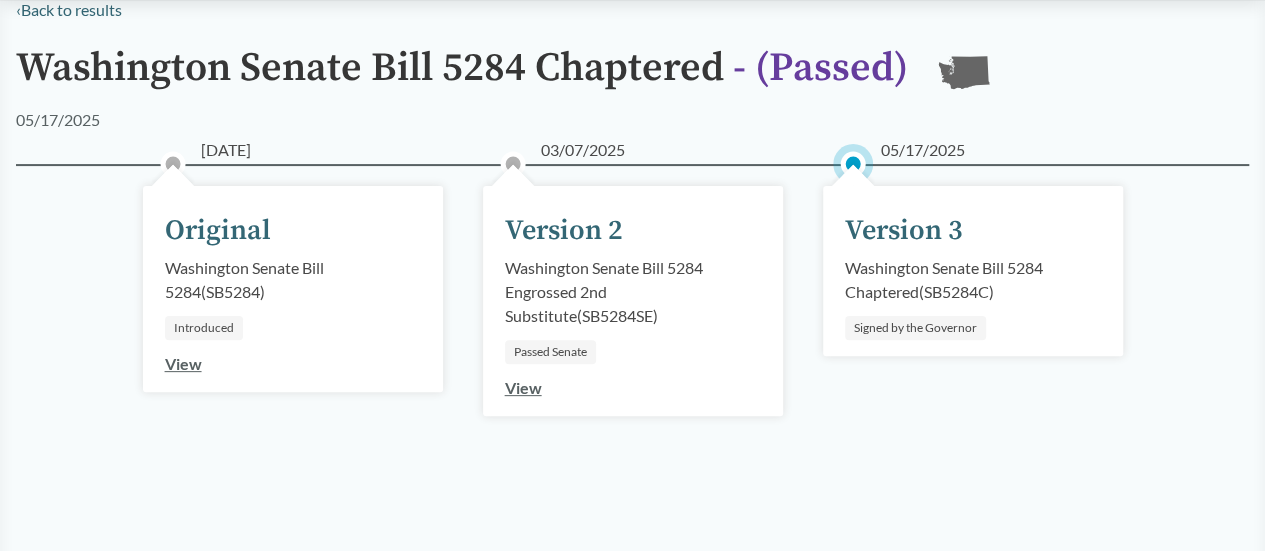 click on "Version 3" at bounding box center (904, 231) 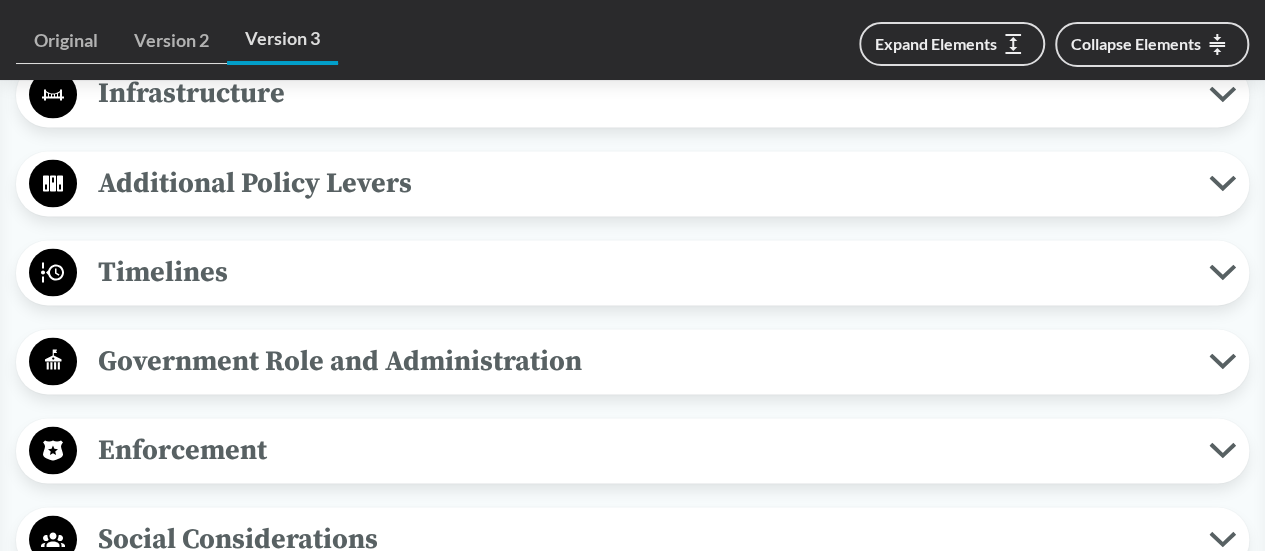 scroll, scrollTop: 1552, scrollLeft: 0, axis: vertical 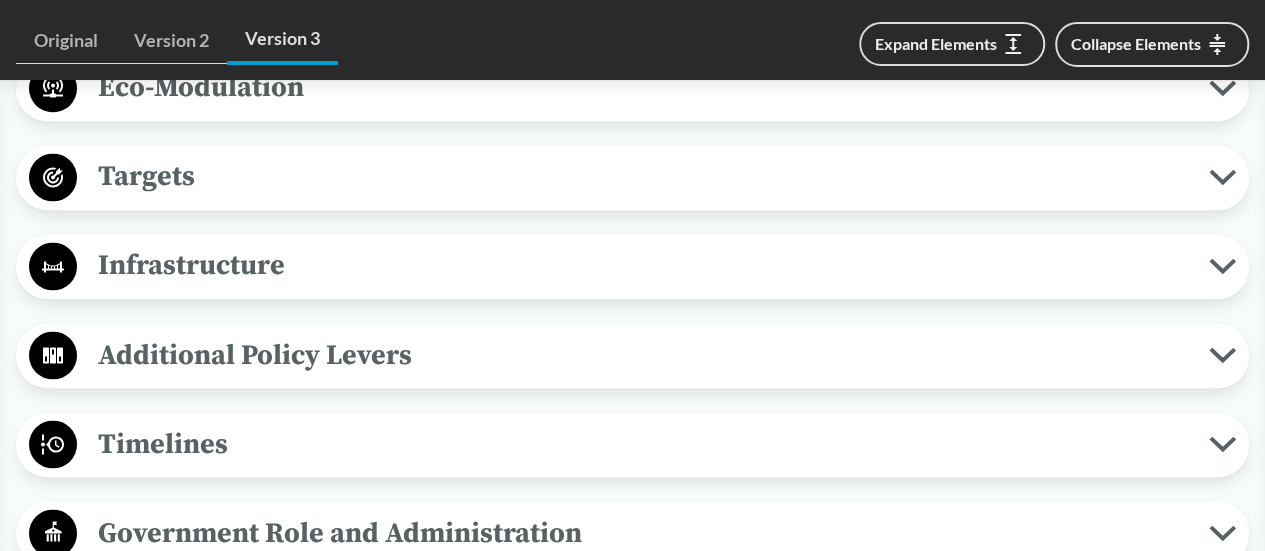 click on "Timelines" at bounding box center (643, 443) 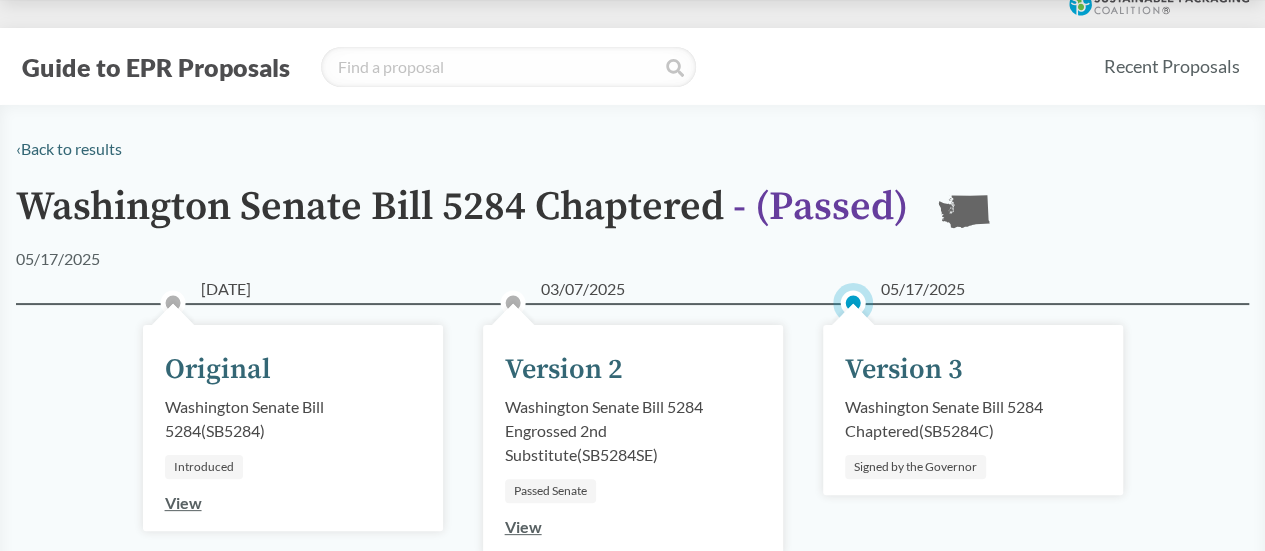 scroll, scrollTop: 0, scrollLeft: 0, axis: both 